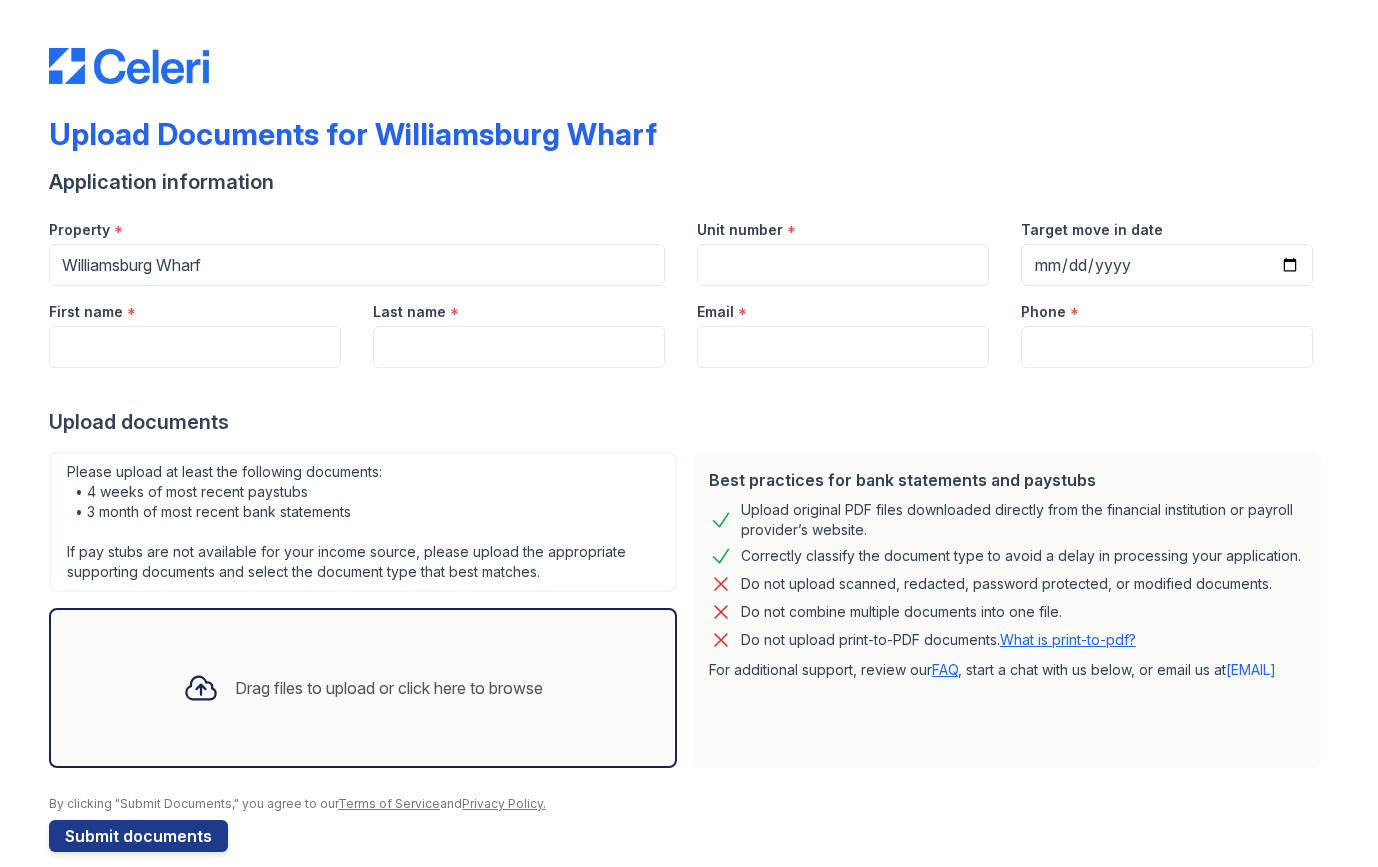scroll, scrollTop: 0, scrollLeft: 0, axis: both 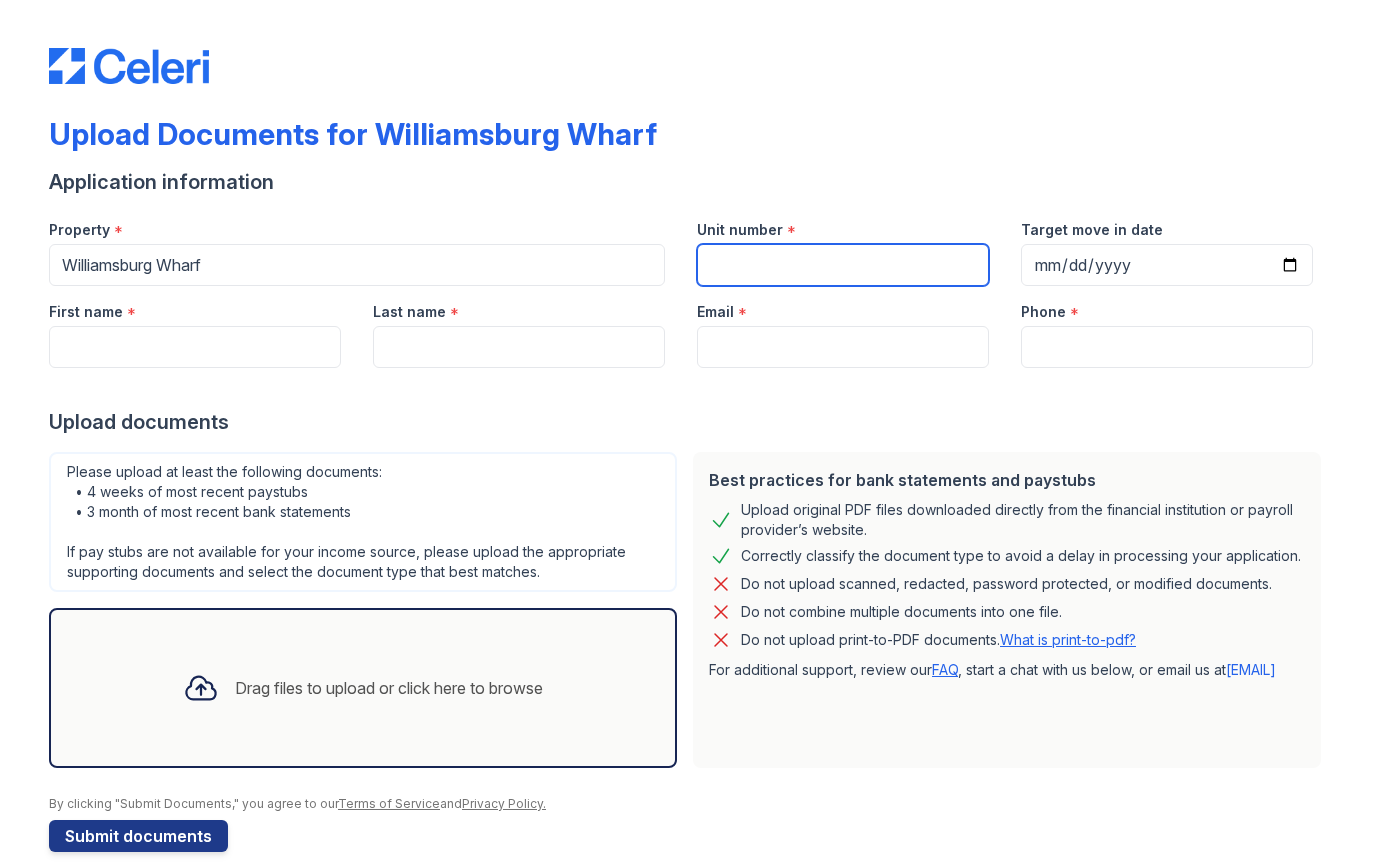 click on "Unit number" at bounding box center (843, 265) 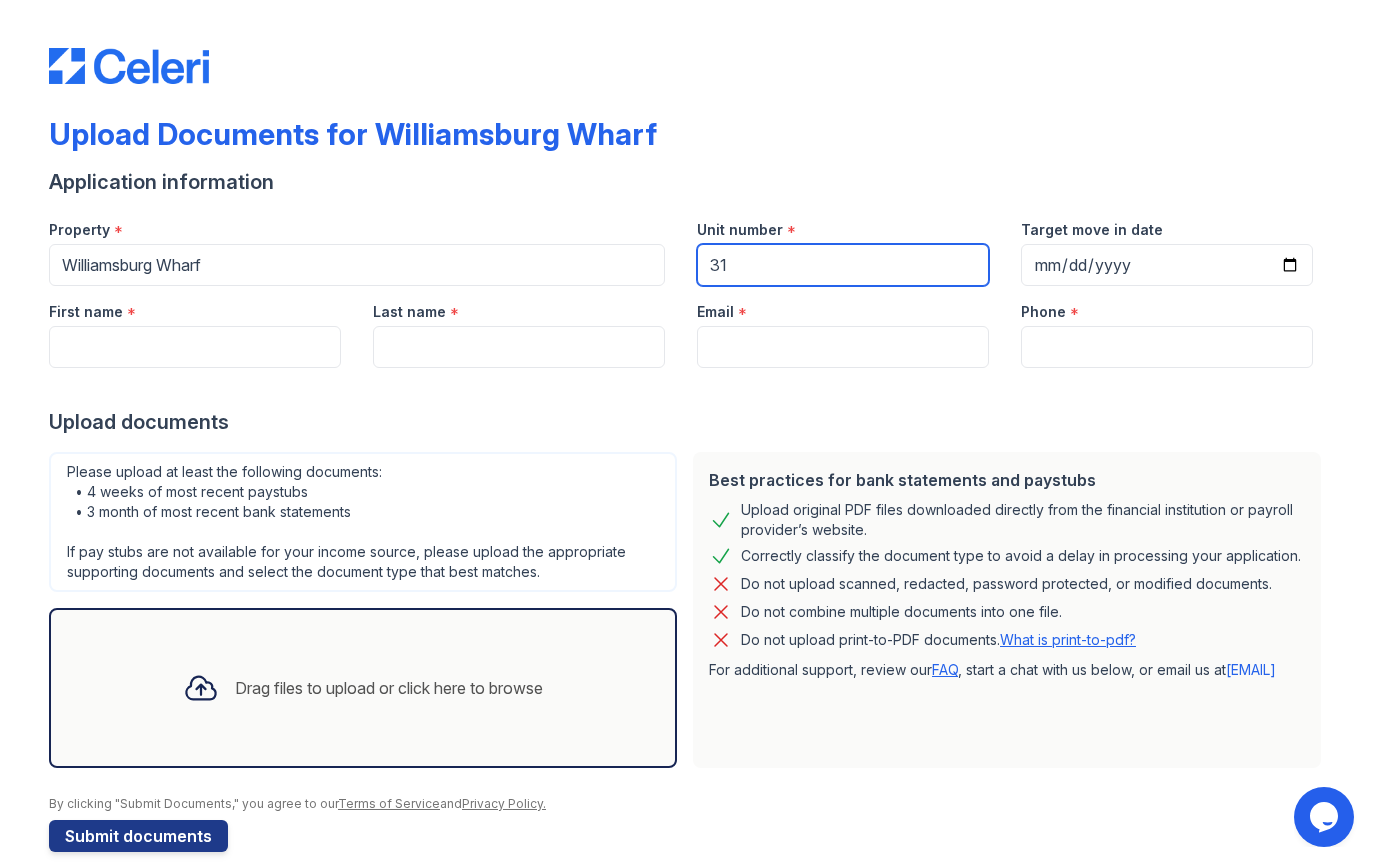scroll, scrollTop: 0, scrollLeft: 0, axis: both 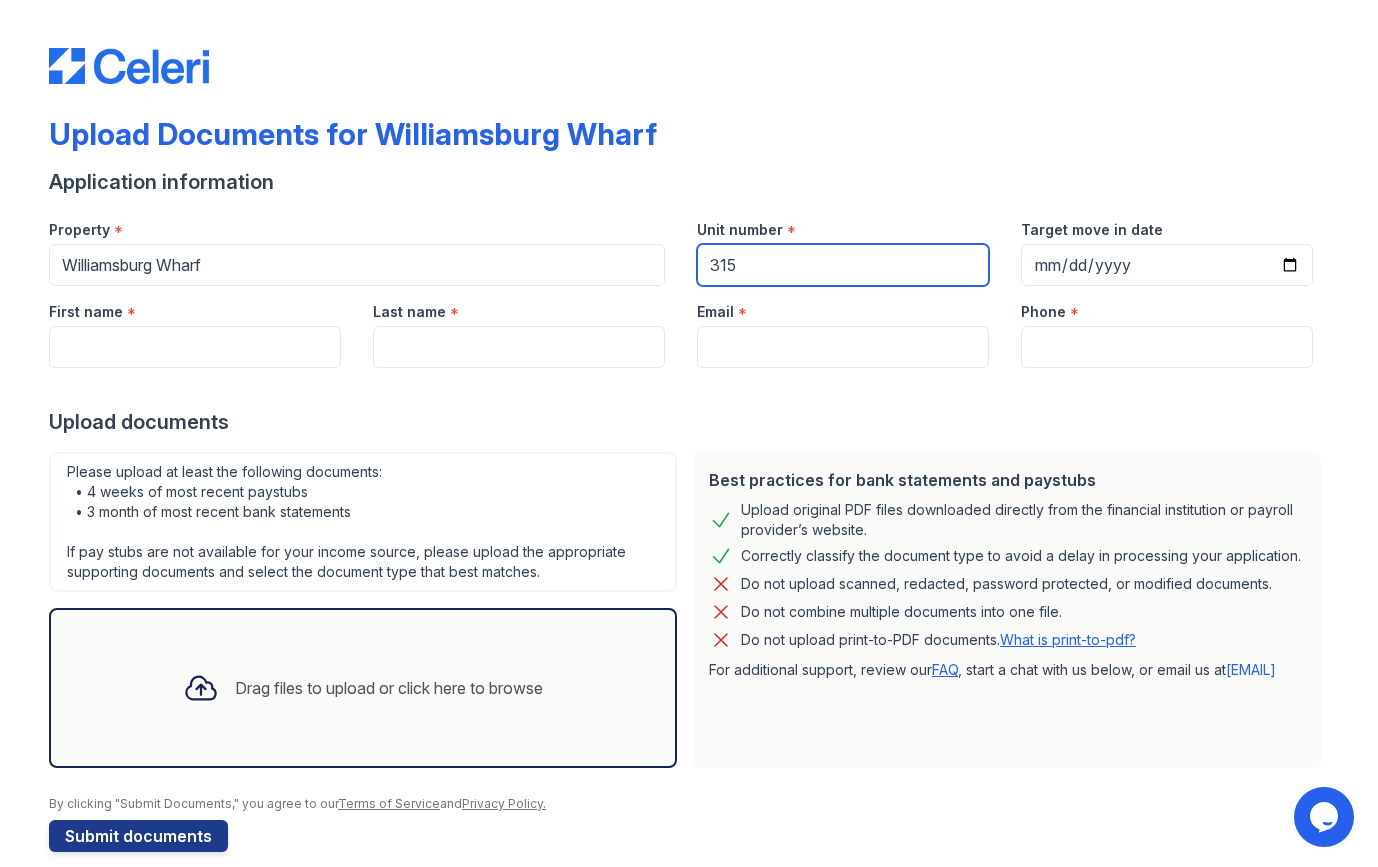 type on "315" 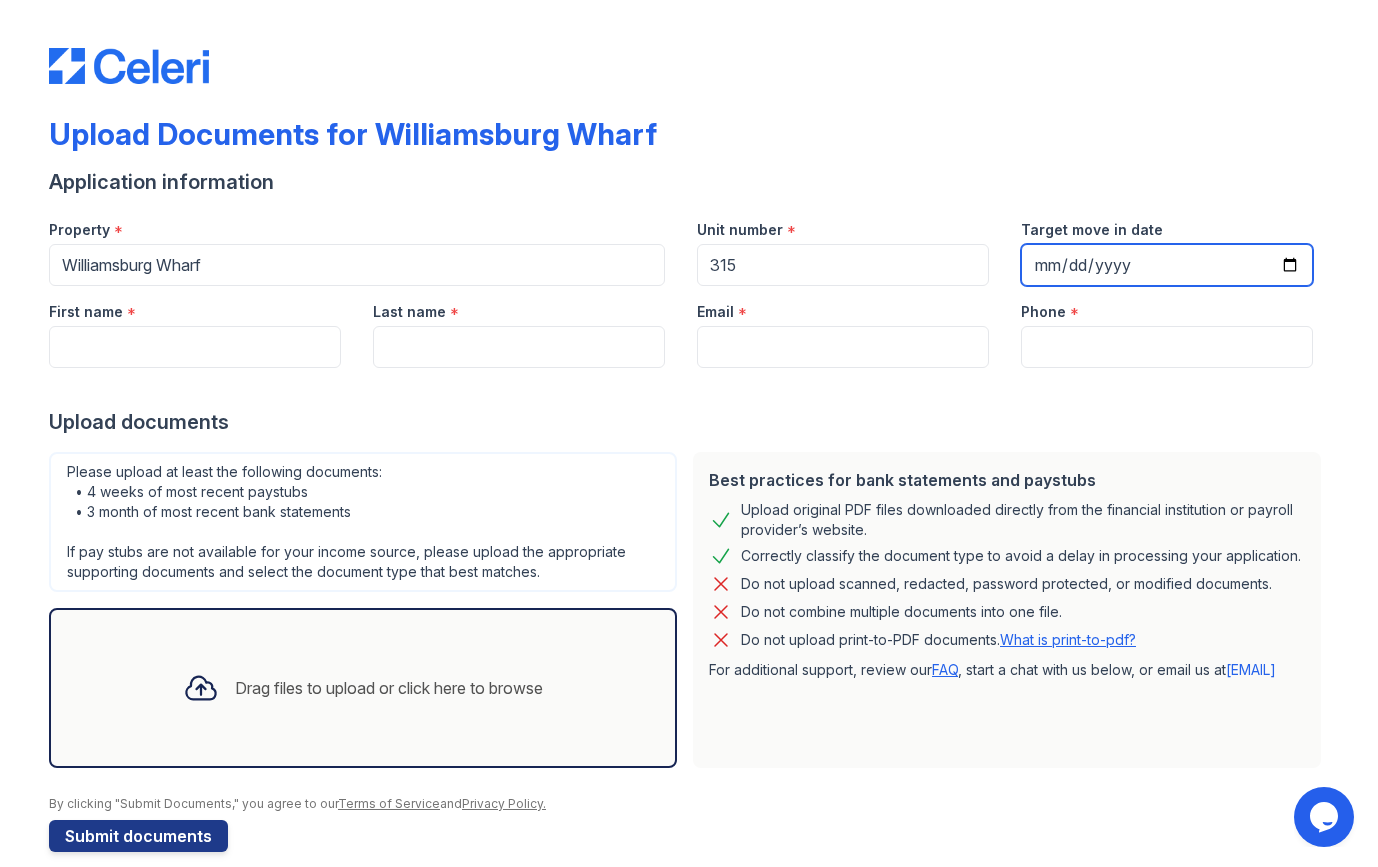 click on "Target move in date" at bounding box center [1167, 265] 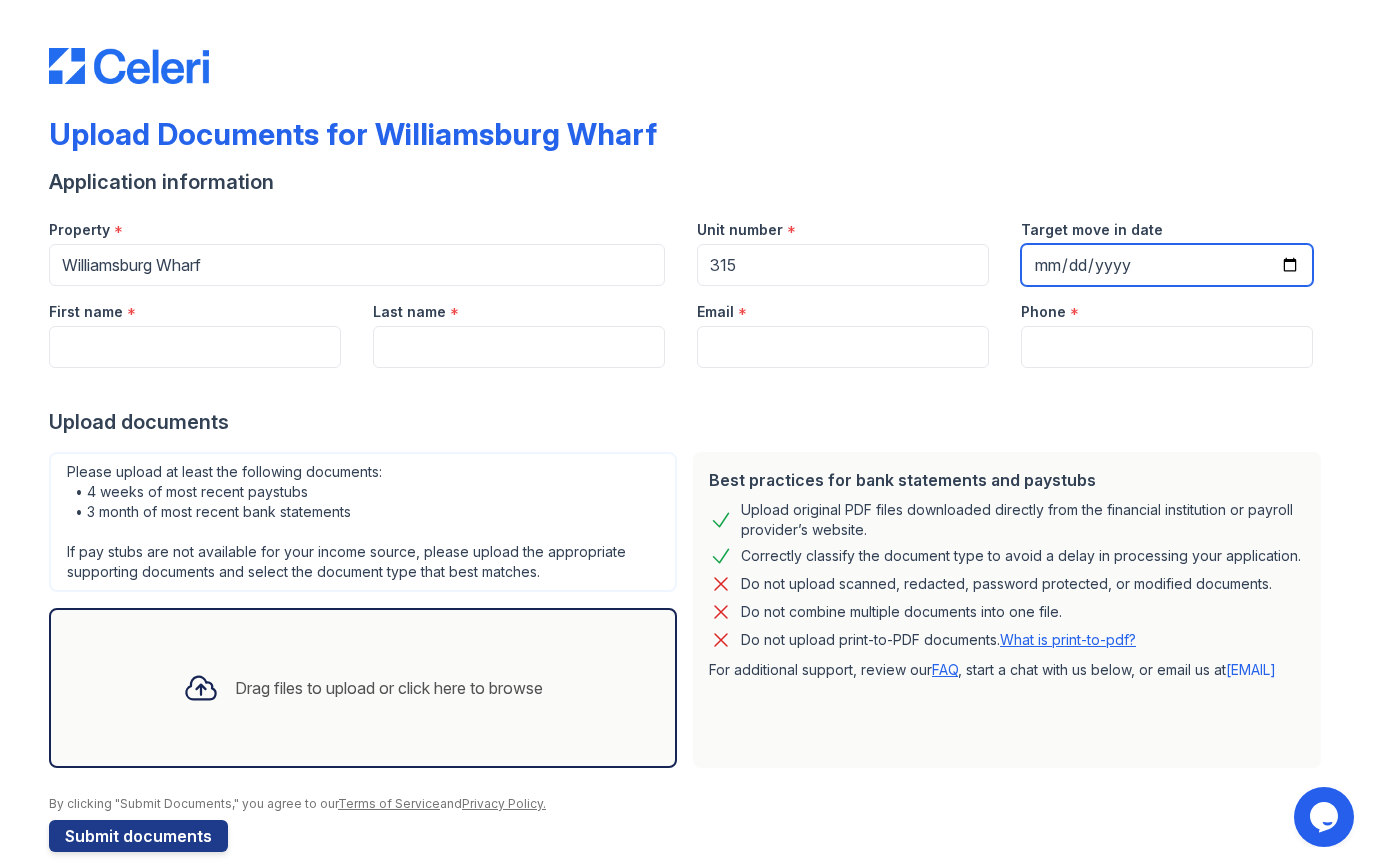 type on "2025-09-13" 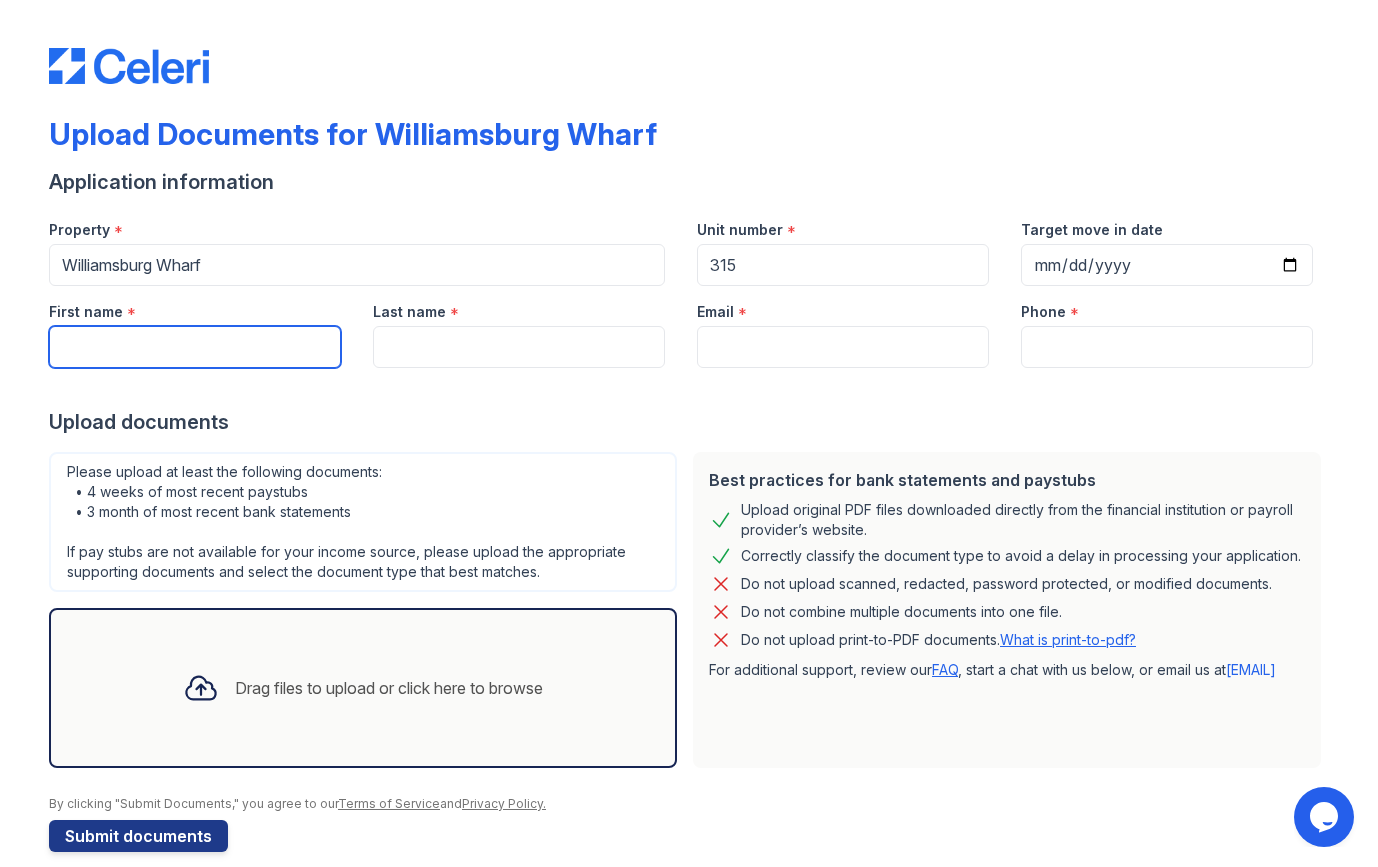 click on "First name" at bounding box center [195, 347] 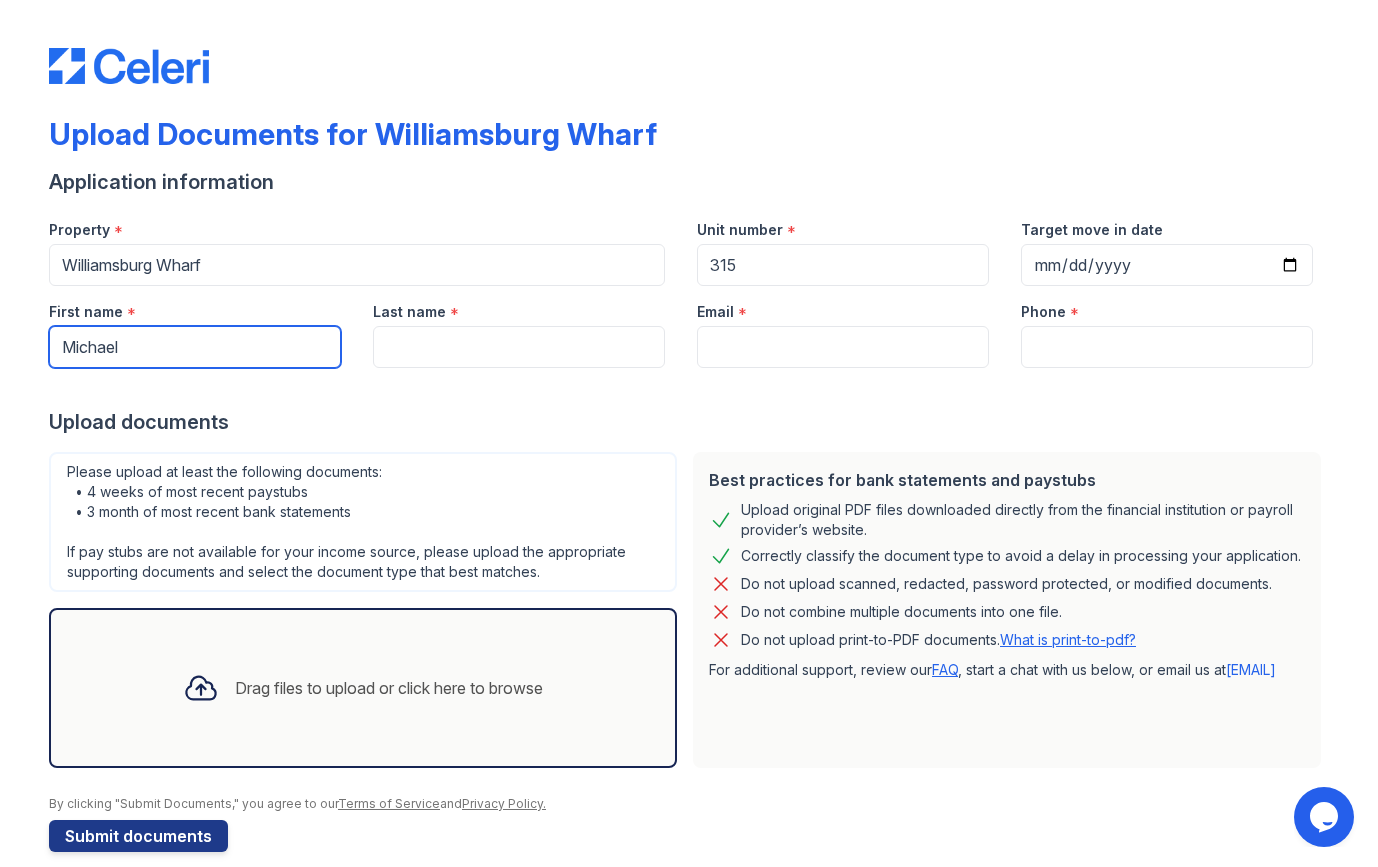 type on "Michael" 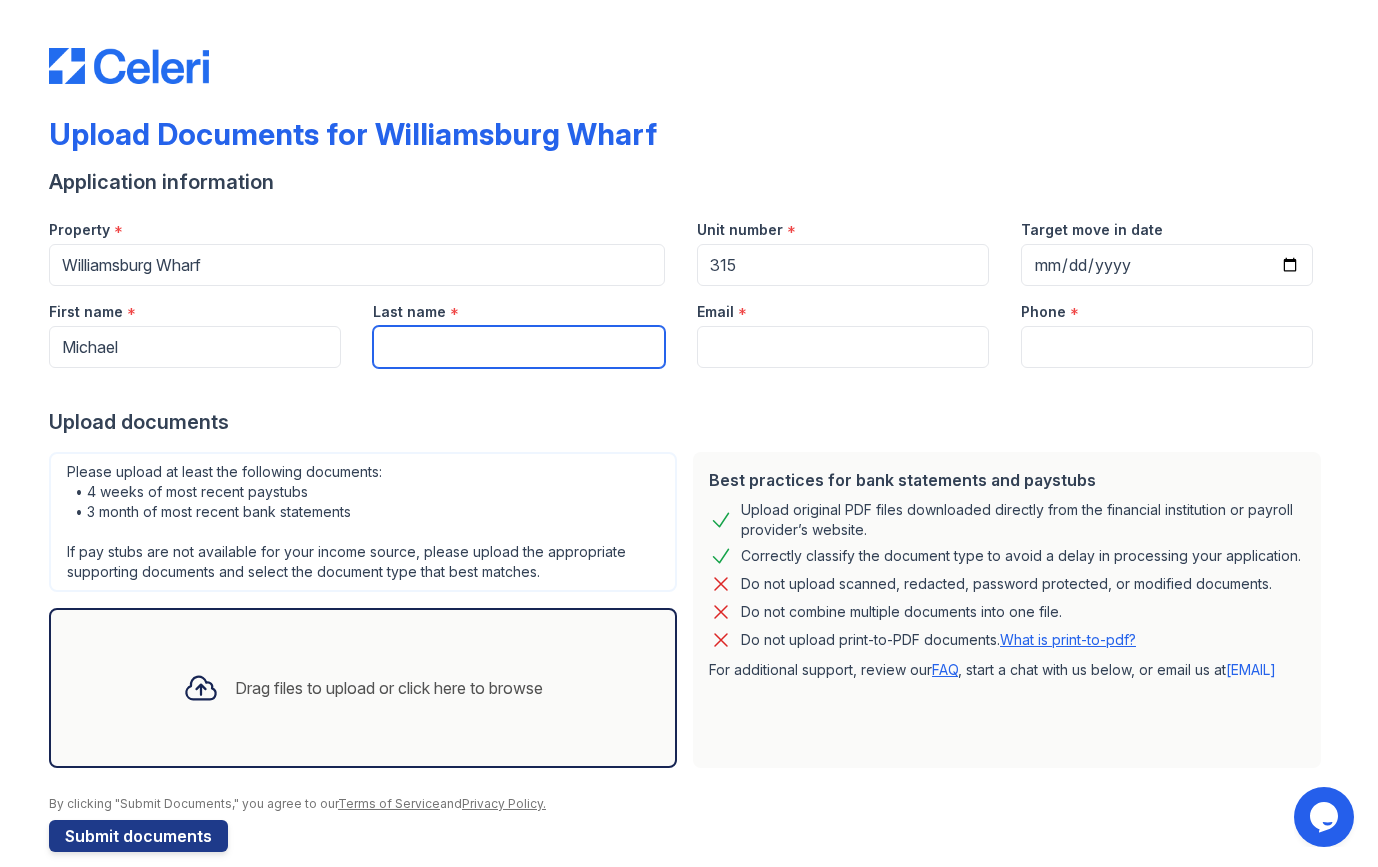 click on "Last name" at bounding box center (519, 347) 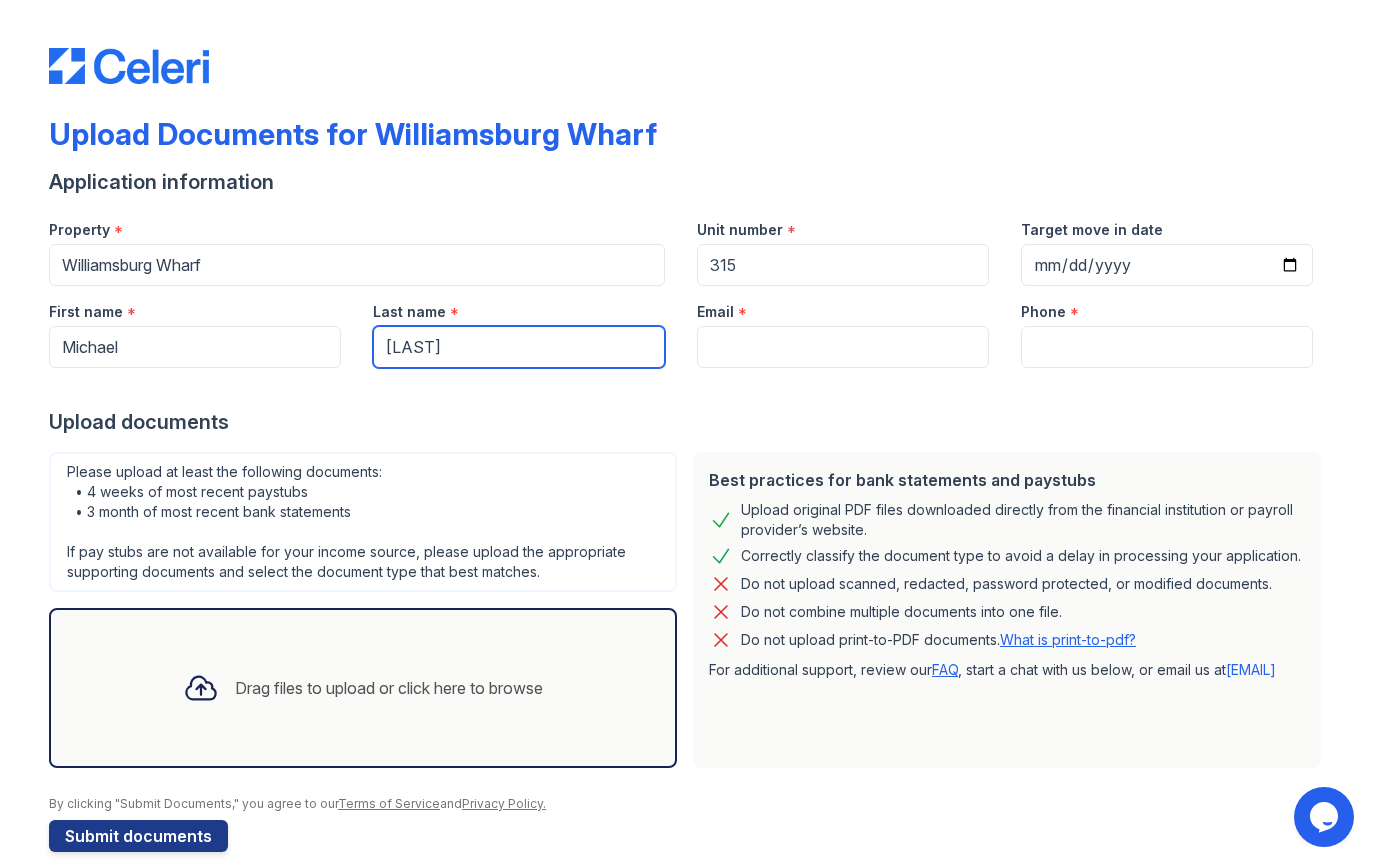 type on "Zoltak" 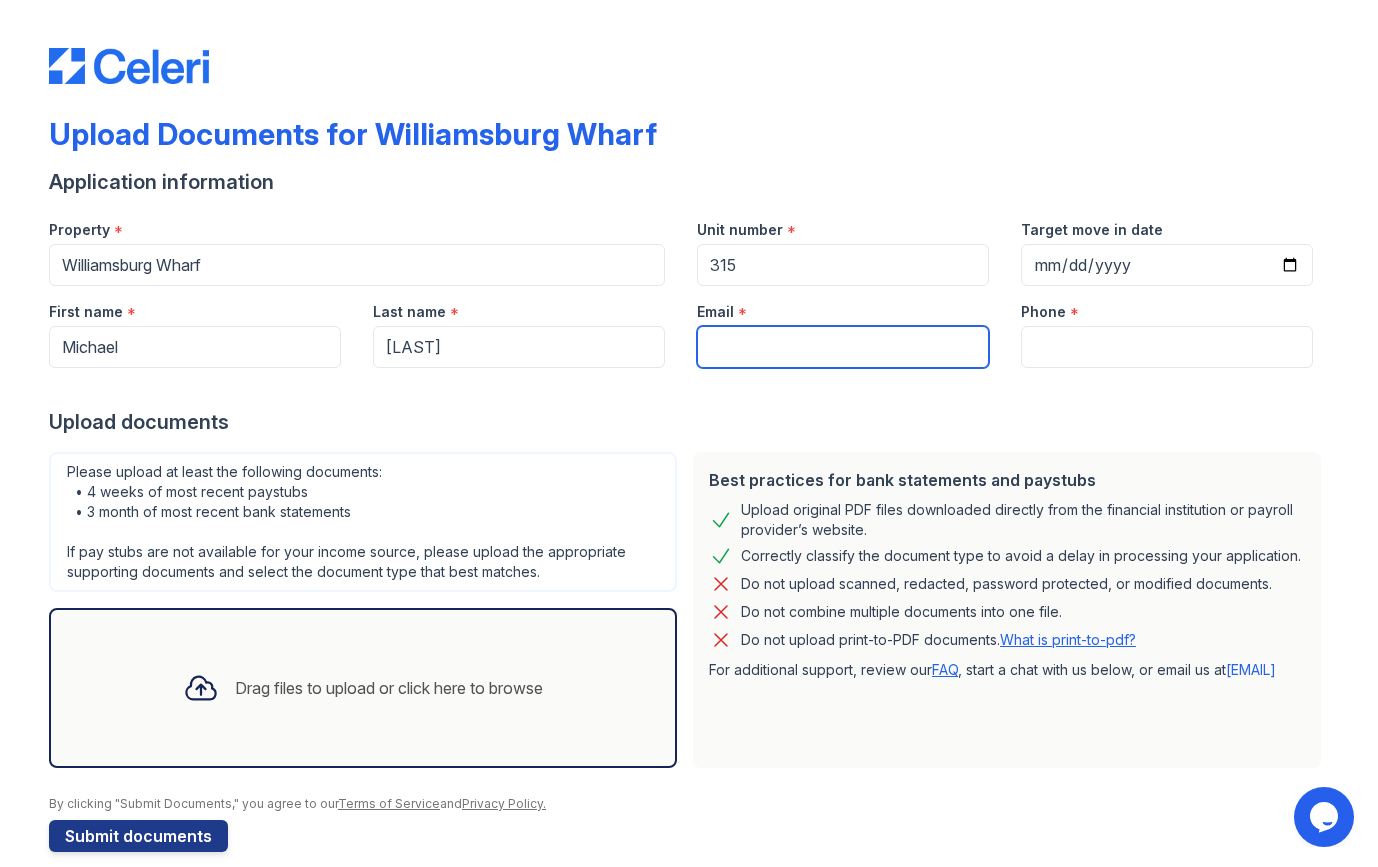 click on "Email" at bounding box center [843, 347] 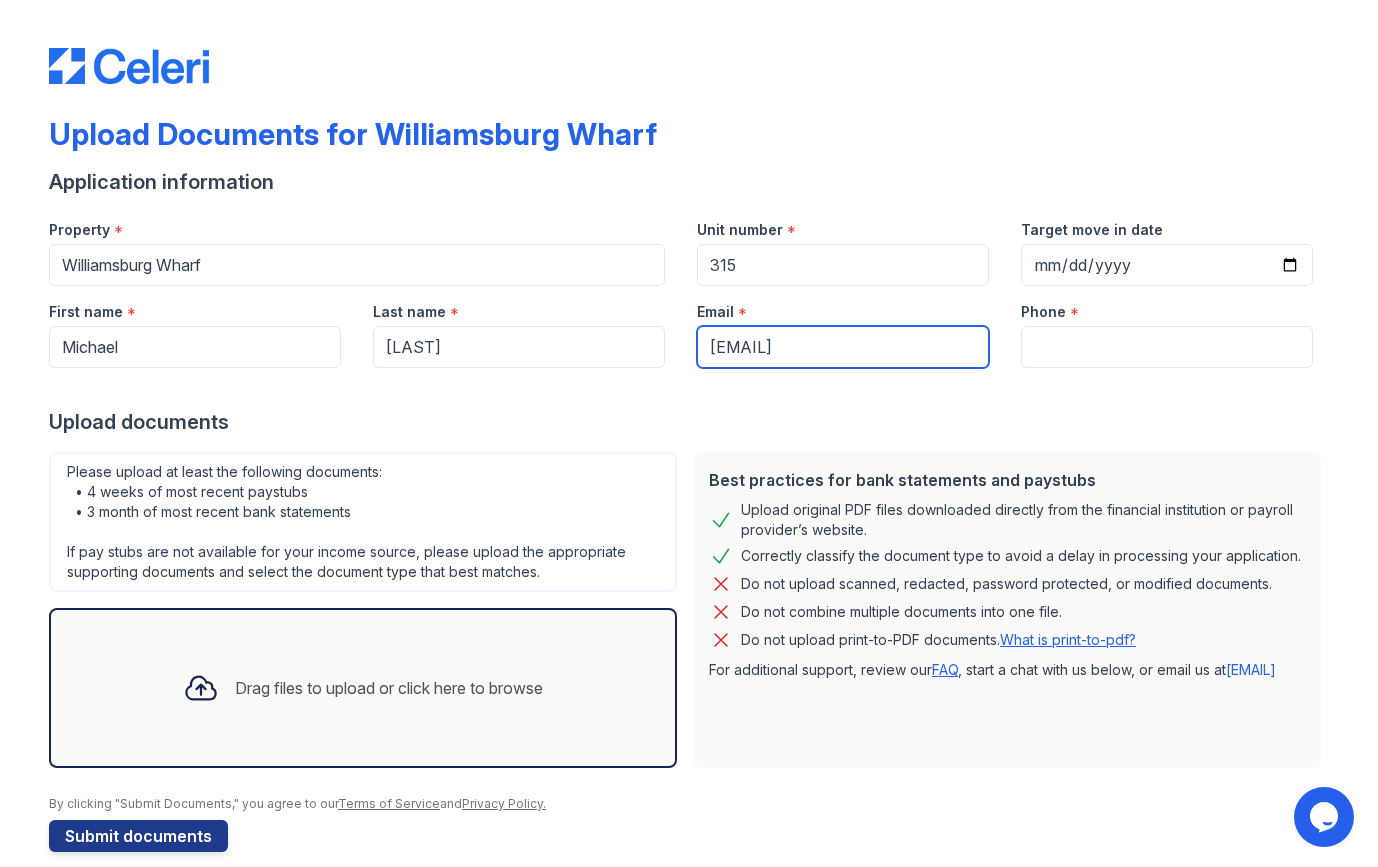 type on "michaelzoltak@gmail.com" 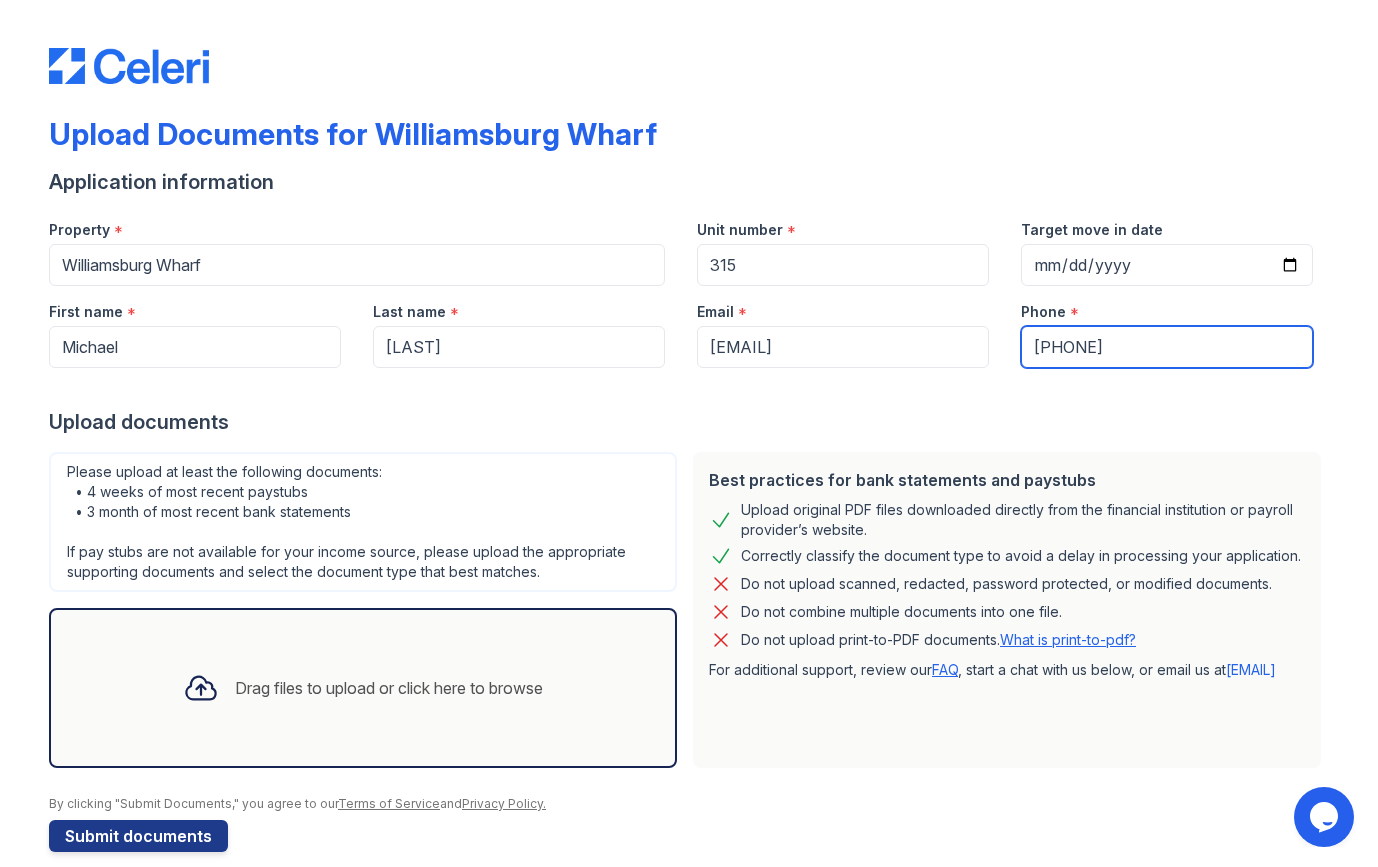 type on "9179155022" 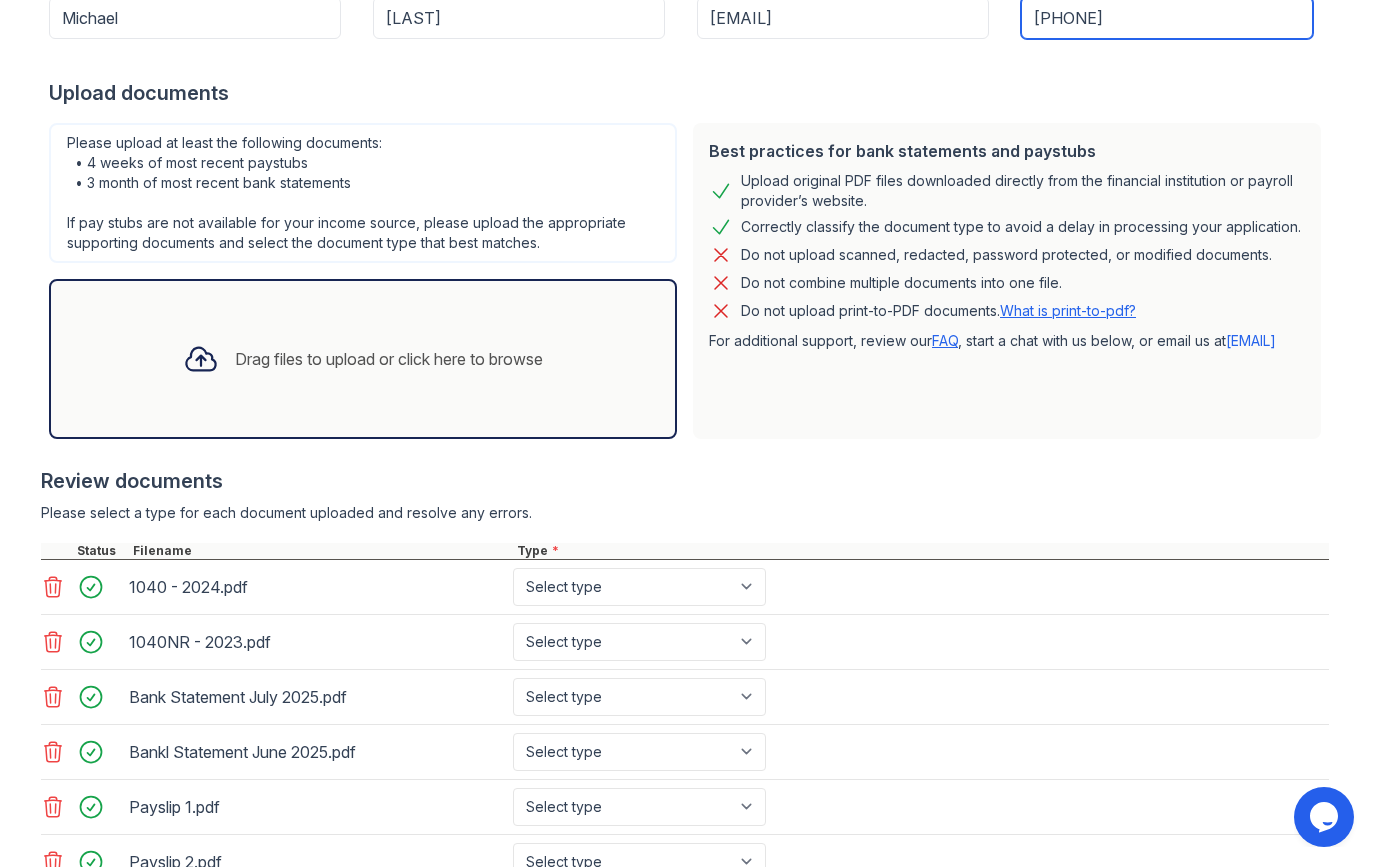 scroll, scrollTop: 364, scrollLeft: 0, axis: vertical 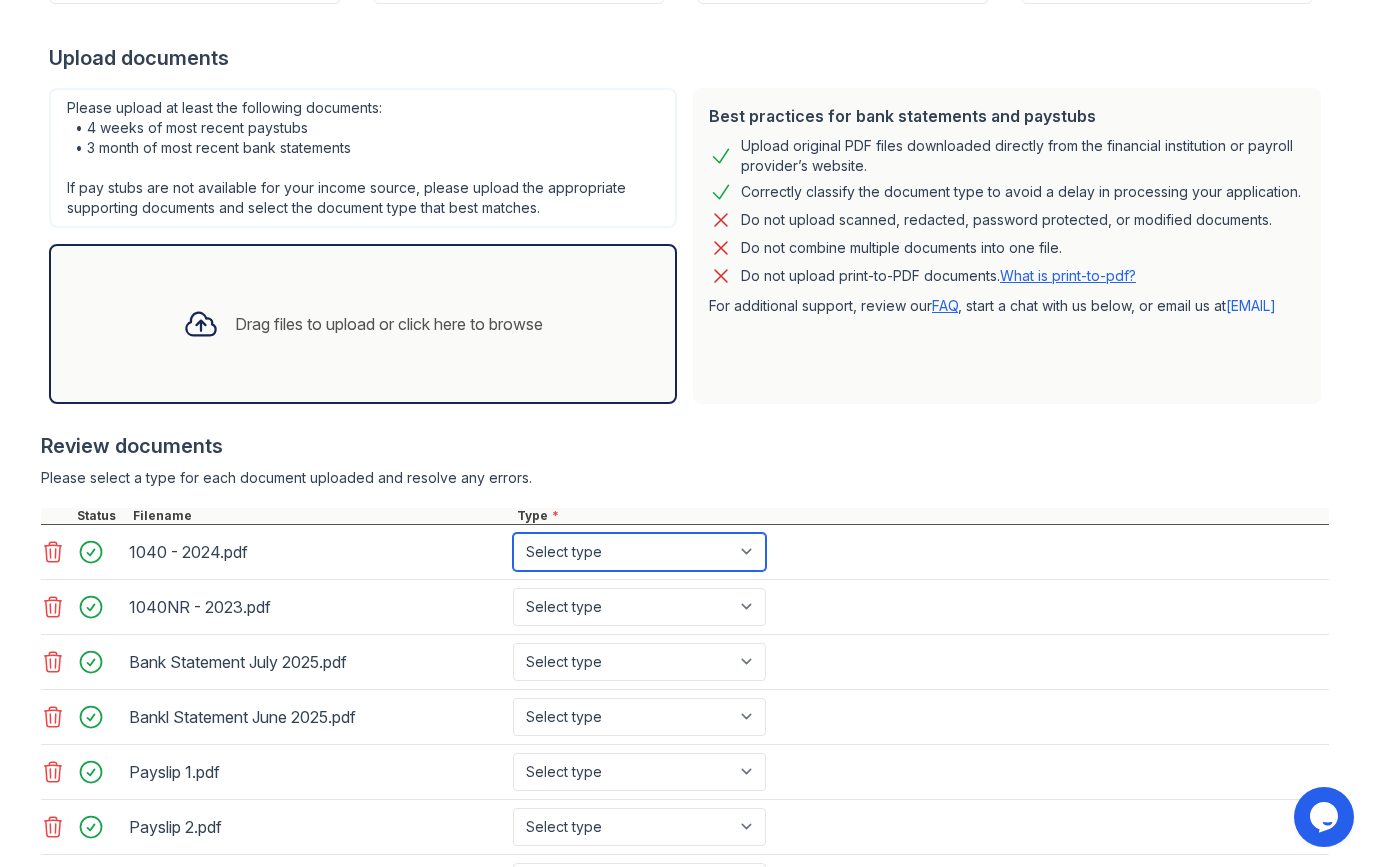 click on "Select type
Paystub
Bank Statement
Offer Letter
Tax Documents
Benefit Award Letter
Investment Account Statement
Other" at bounding box center [639, 552] 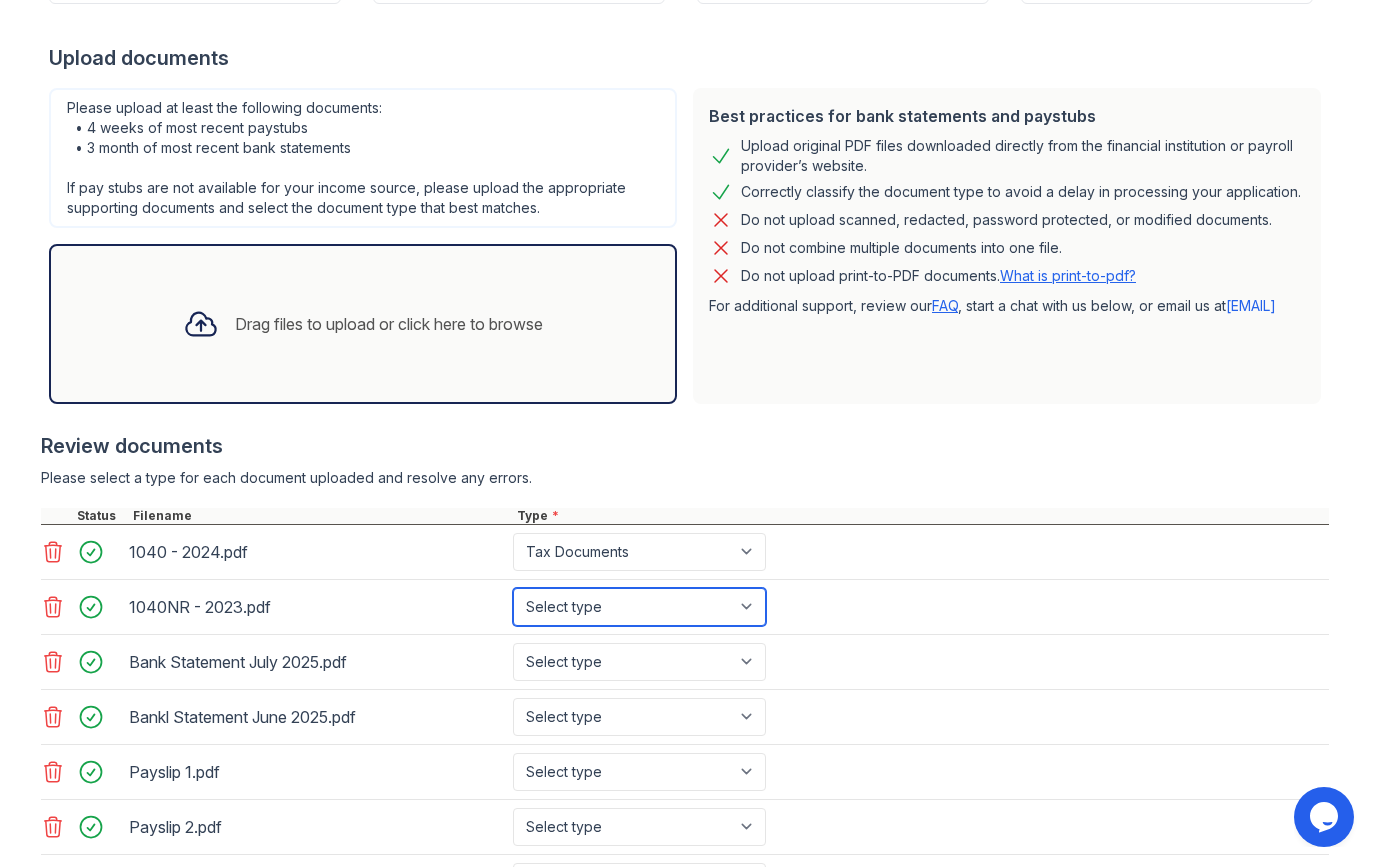 click on "Select type
Paystub
Bank Statement
Offer Letter
Tax Documents
Benefit Award Letter
Investment Account Statement
Other" at bounding box center (639, 607) 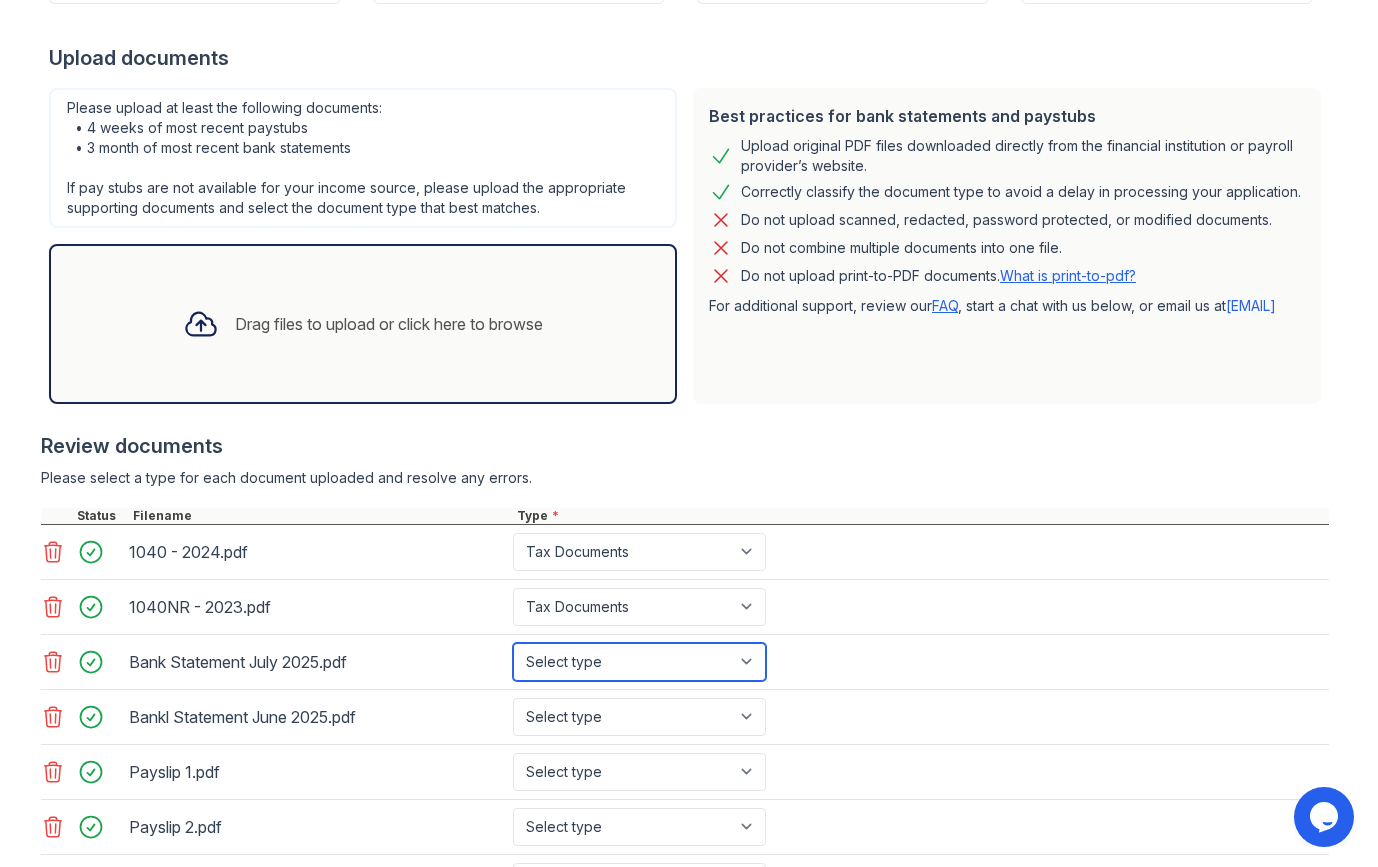 click on "Select type
Paystub
Bank Statement
Offer Letter
Tax Documents
Benefit Award Letter
Investment Account Statement
Other" at bounding box center (639, 662) 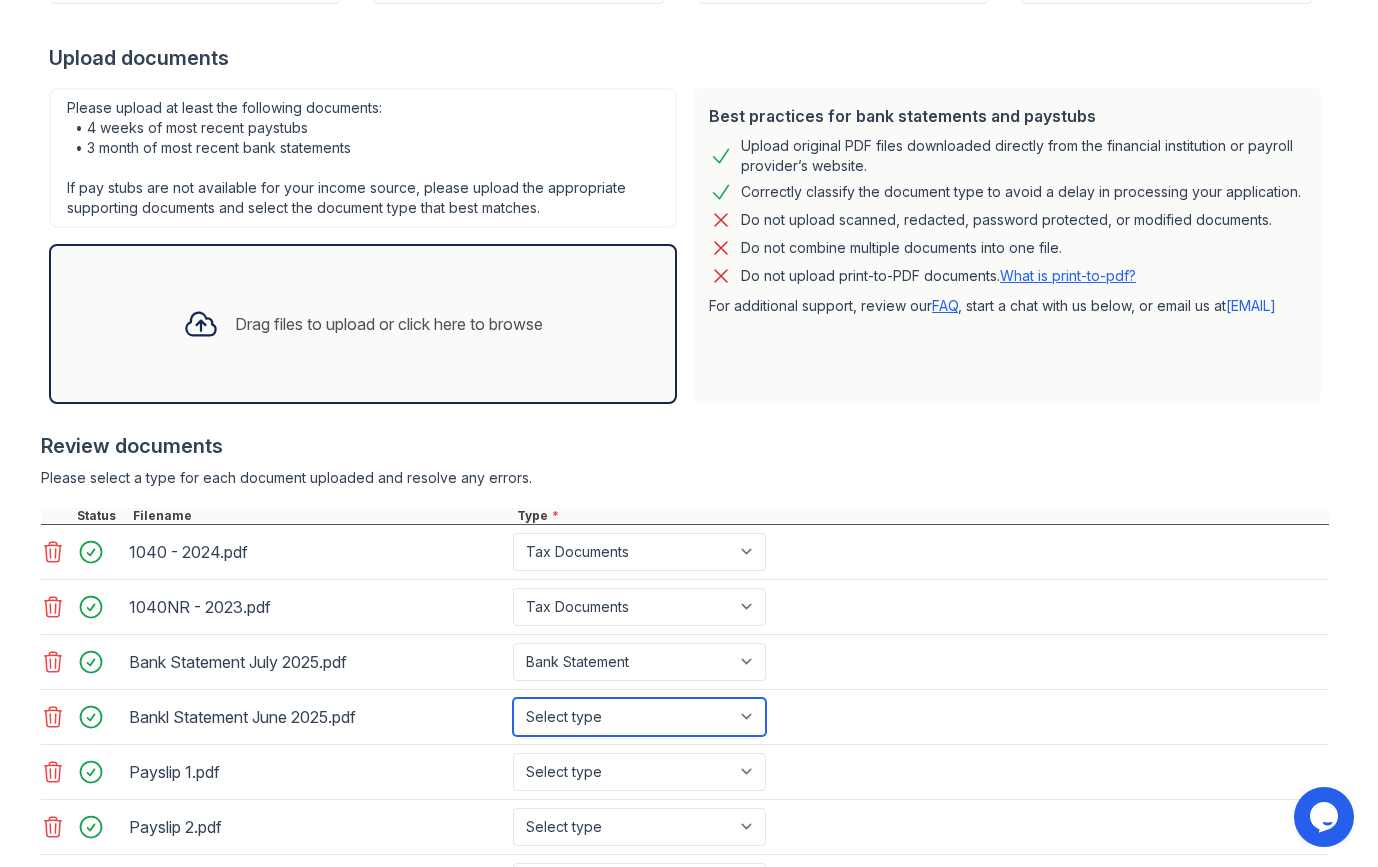 click on "Select type
Paystub
Bank Statement
Offer Letter
Tax Documents
Benefit Award Letter
Investment Account Statement
Other" at bounding box center [639, 717] 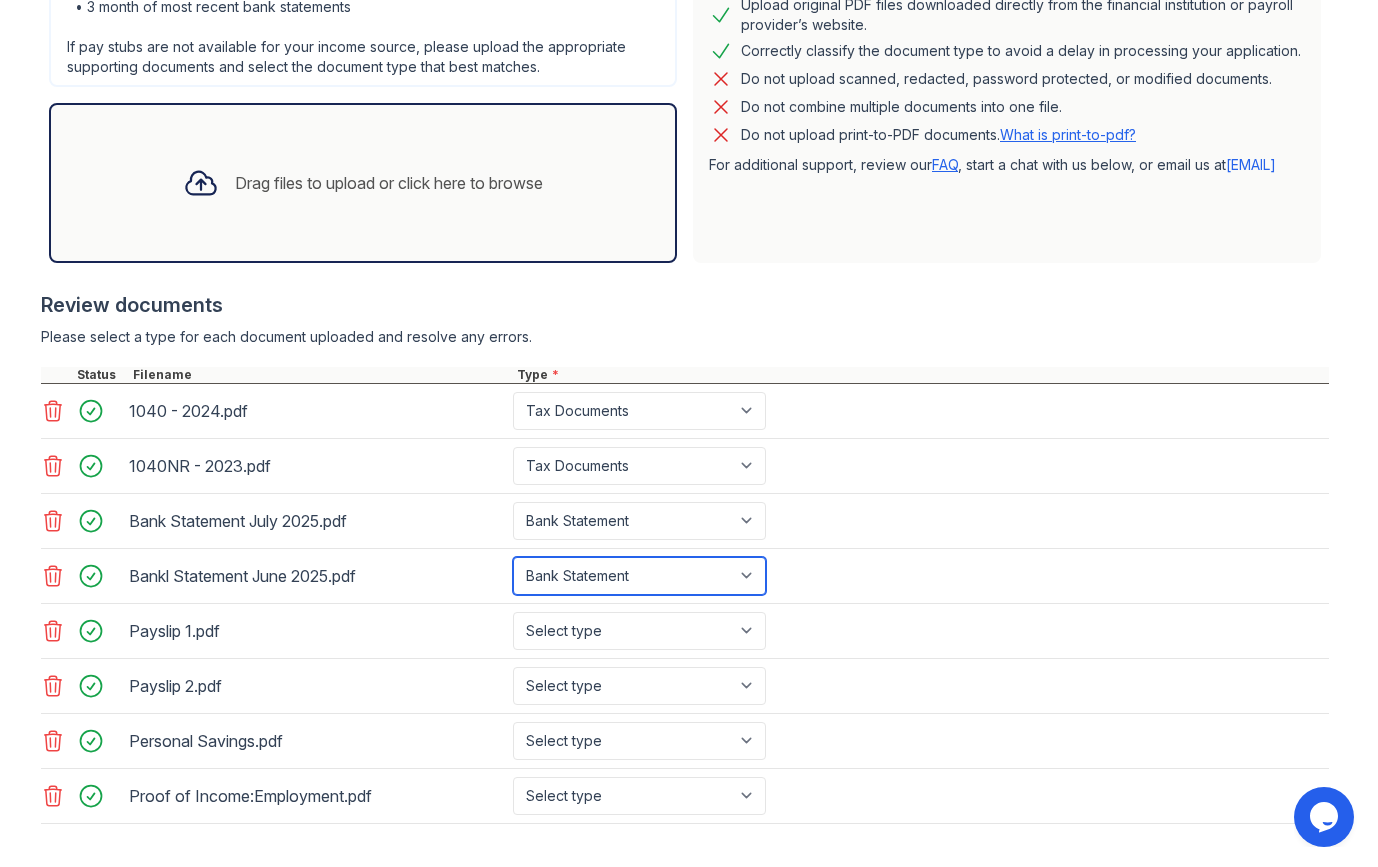 scroll, scrollTop: 507, scrollLeft: 0, axis: vertical 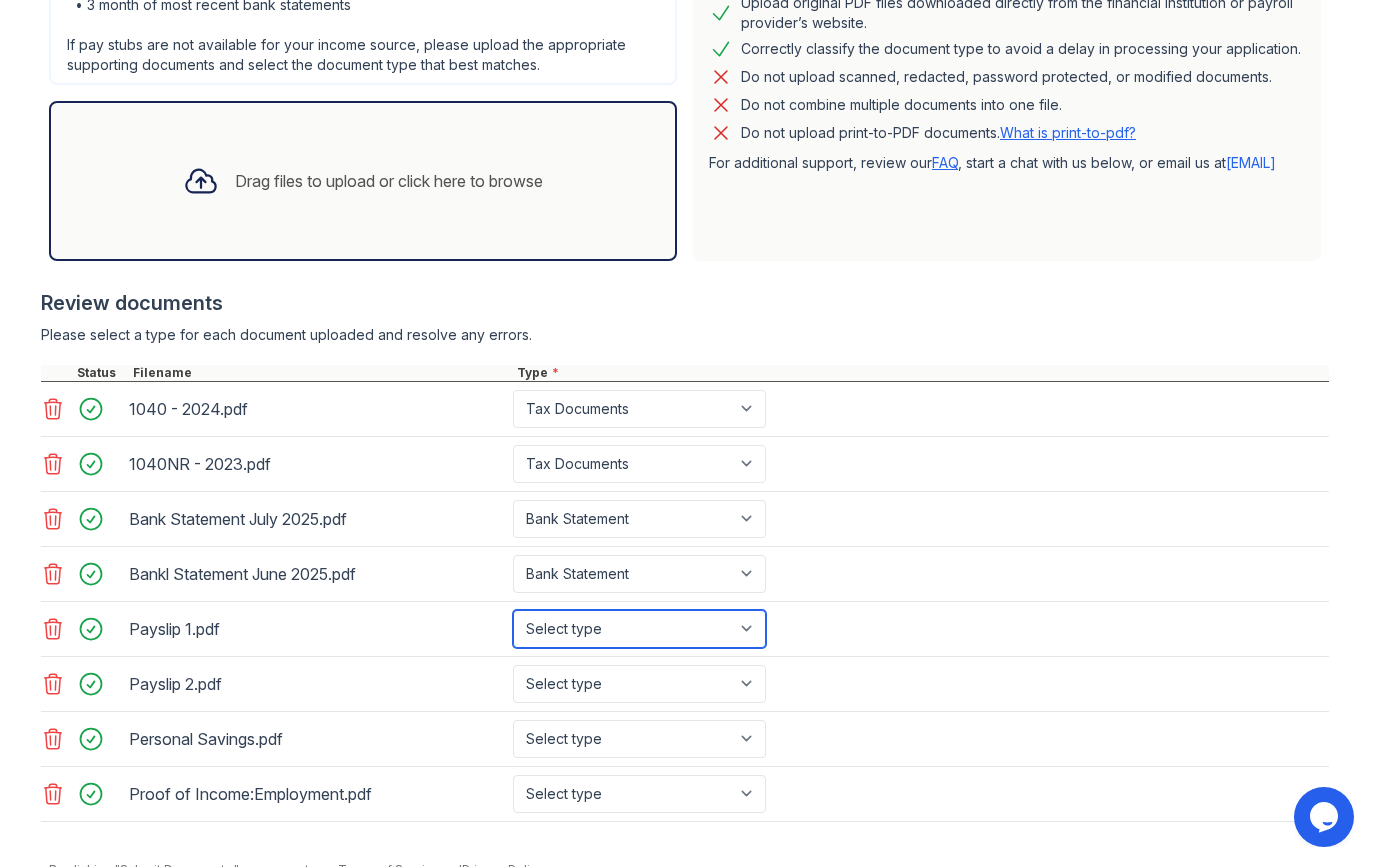 click on "Select type
Paystub
Bank Statement
Offer Letter
Tax Documents
Benefit Award Letter
Investment Account Statement
Other" at bounding box center [639, 629] 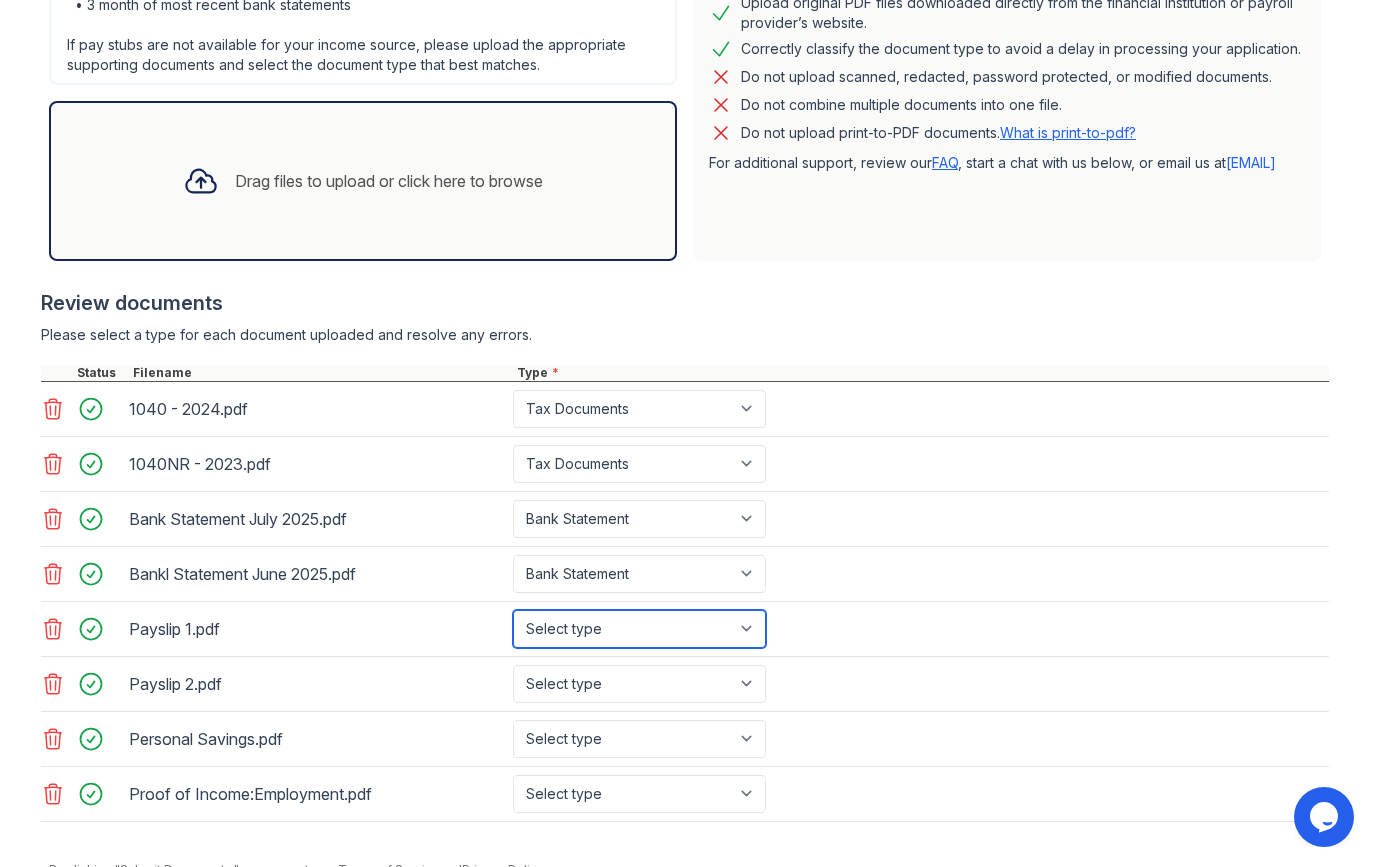 select on "paystub" 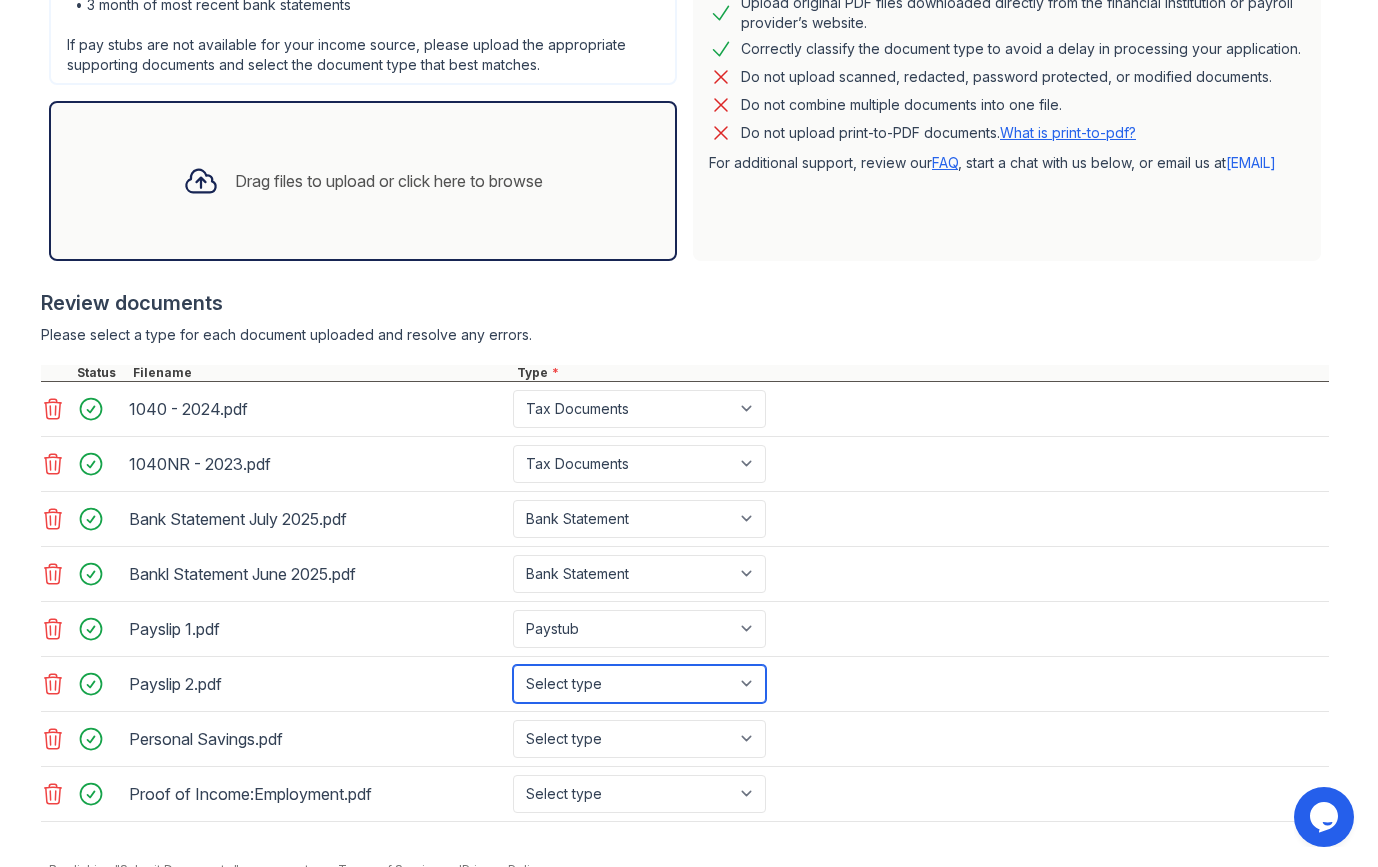 click on "Select type
Paystub
Bank Statement
Offer Letter
Tax Documents
Benefit Award Letter
Investment Account Statement
Other" at bounding box center [639, 684] 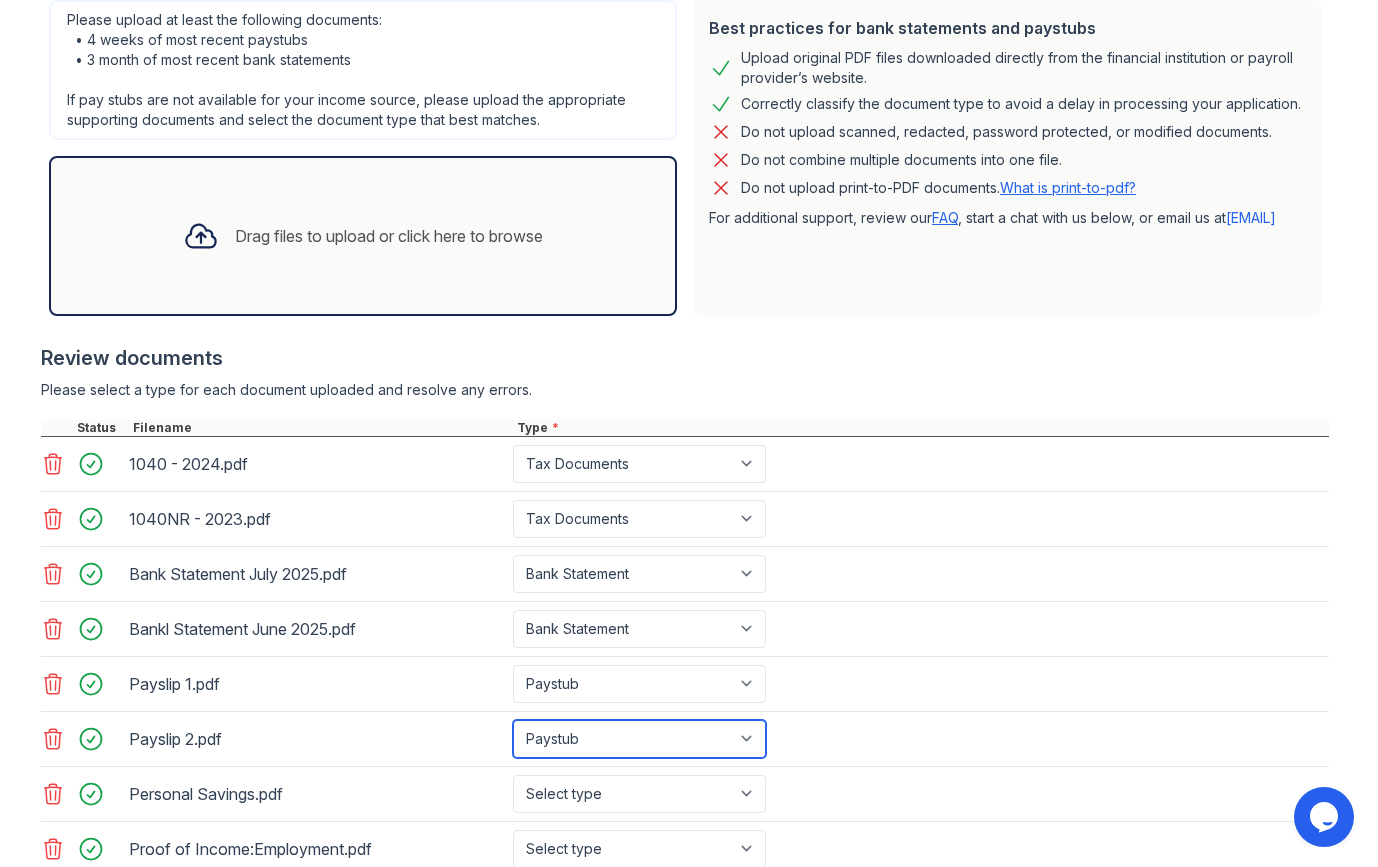 scroll, scrollTop: 515, scrollLeft: 0, axis: vertical 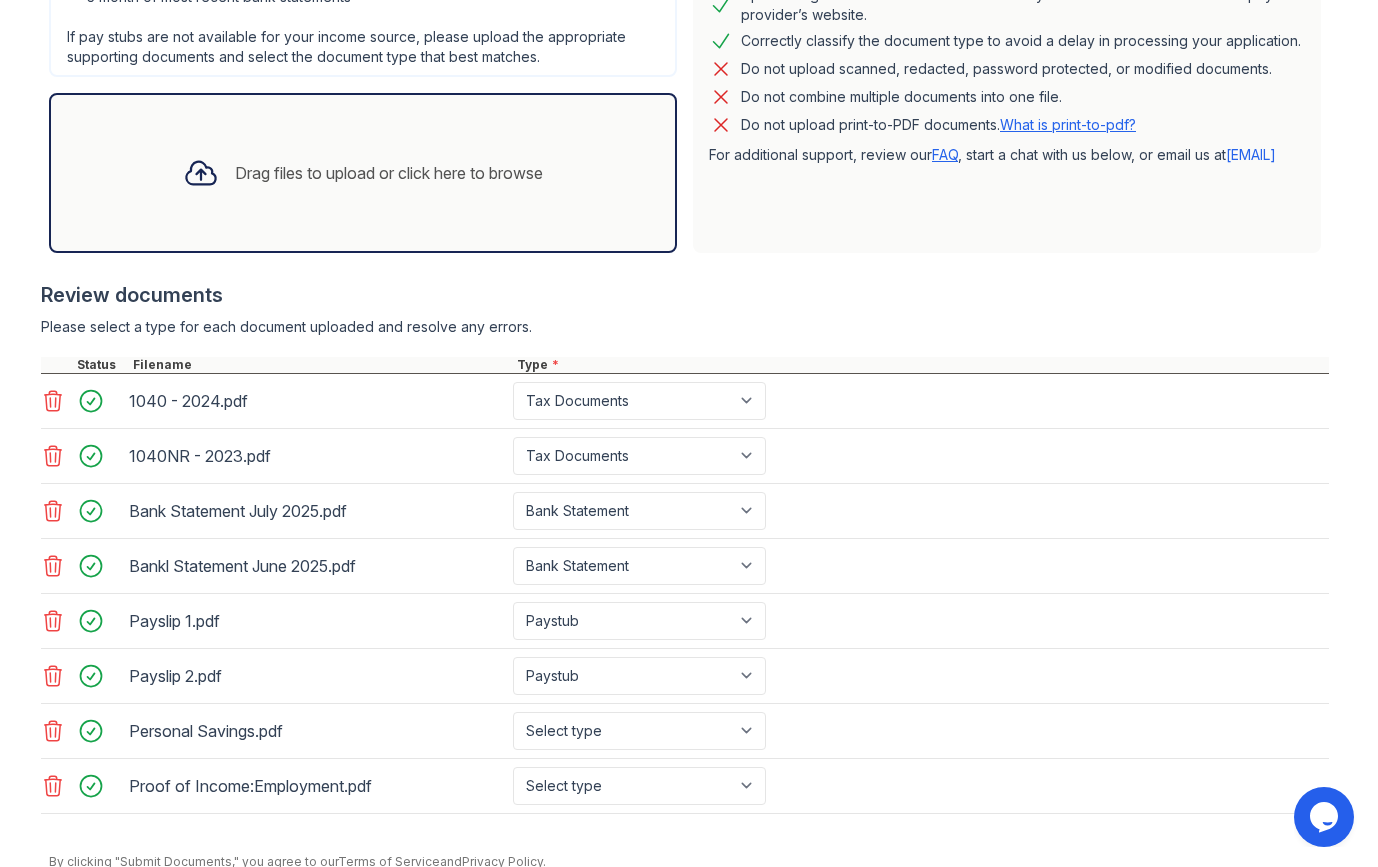 click on "Personal Savings.pdf
Select type
Paystub
Bank Statement
Offer Letter
Tax Documents
Benefit Award Letter
Investment Account Statement
Other" at bounding box center (685, 731) 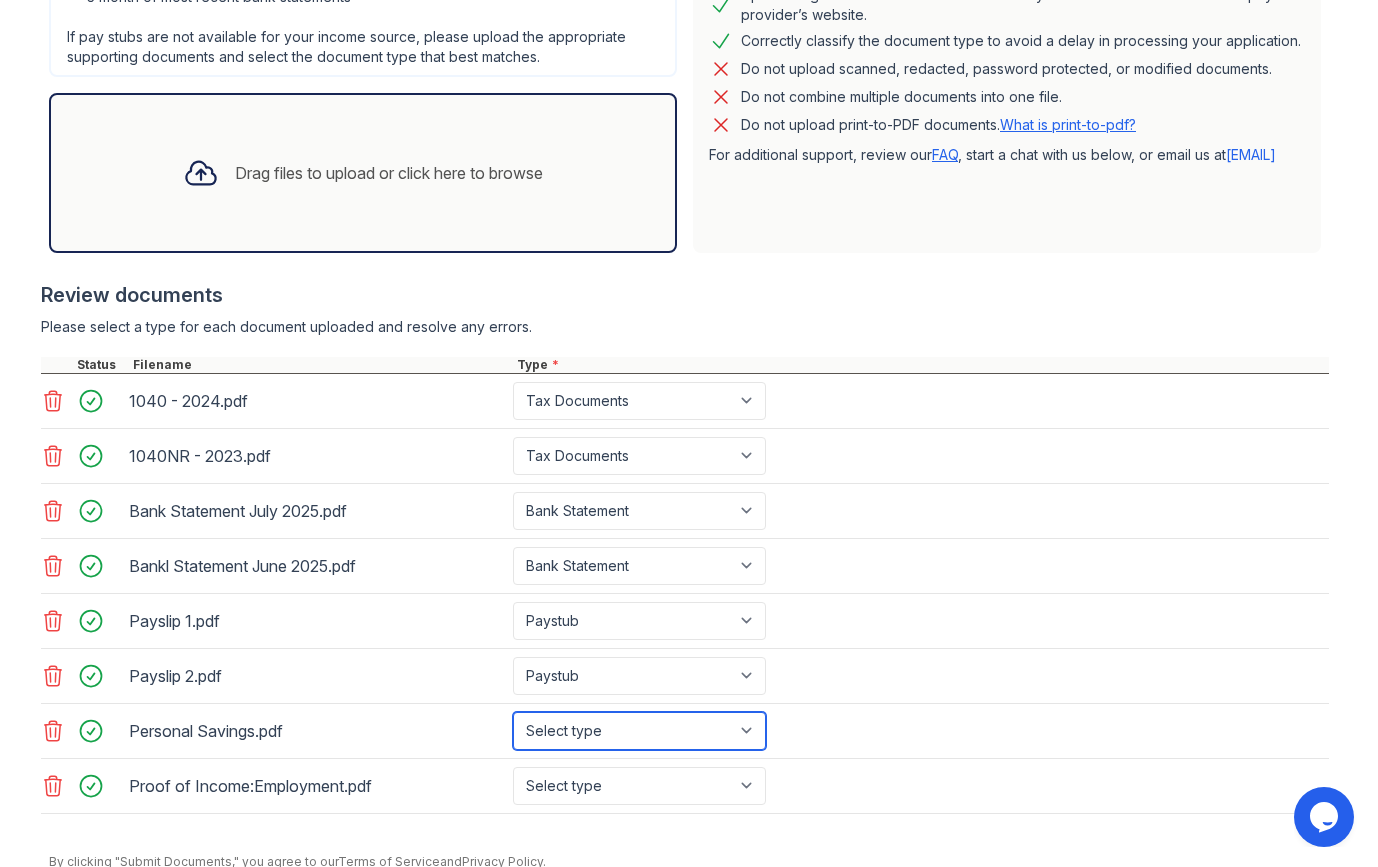 click on "Select type
Paystub
Bank Statement
Offer Letter
Tax Documents
Benefit Award Letter
Investment Account Statement
Other" at bounding box center (639, 731) 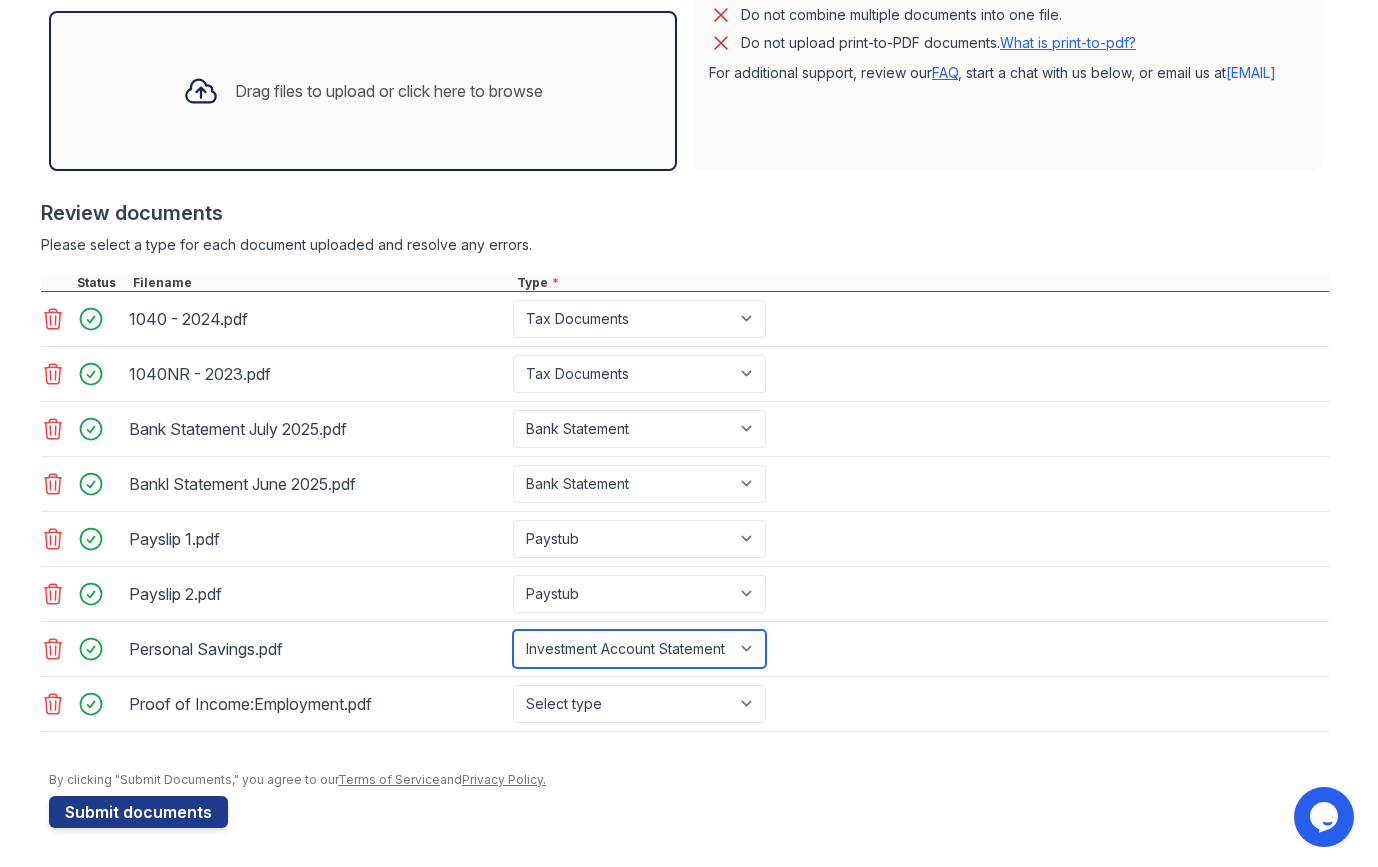 scroll, scrollTop: 598, scrollLeft: 0, axis: vertical 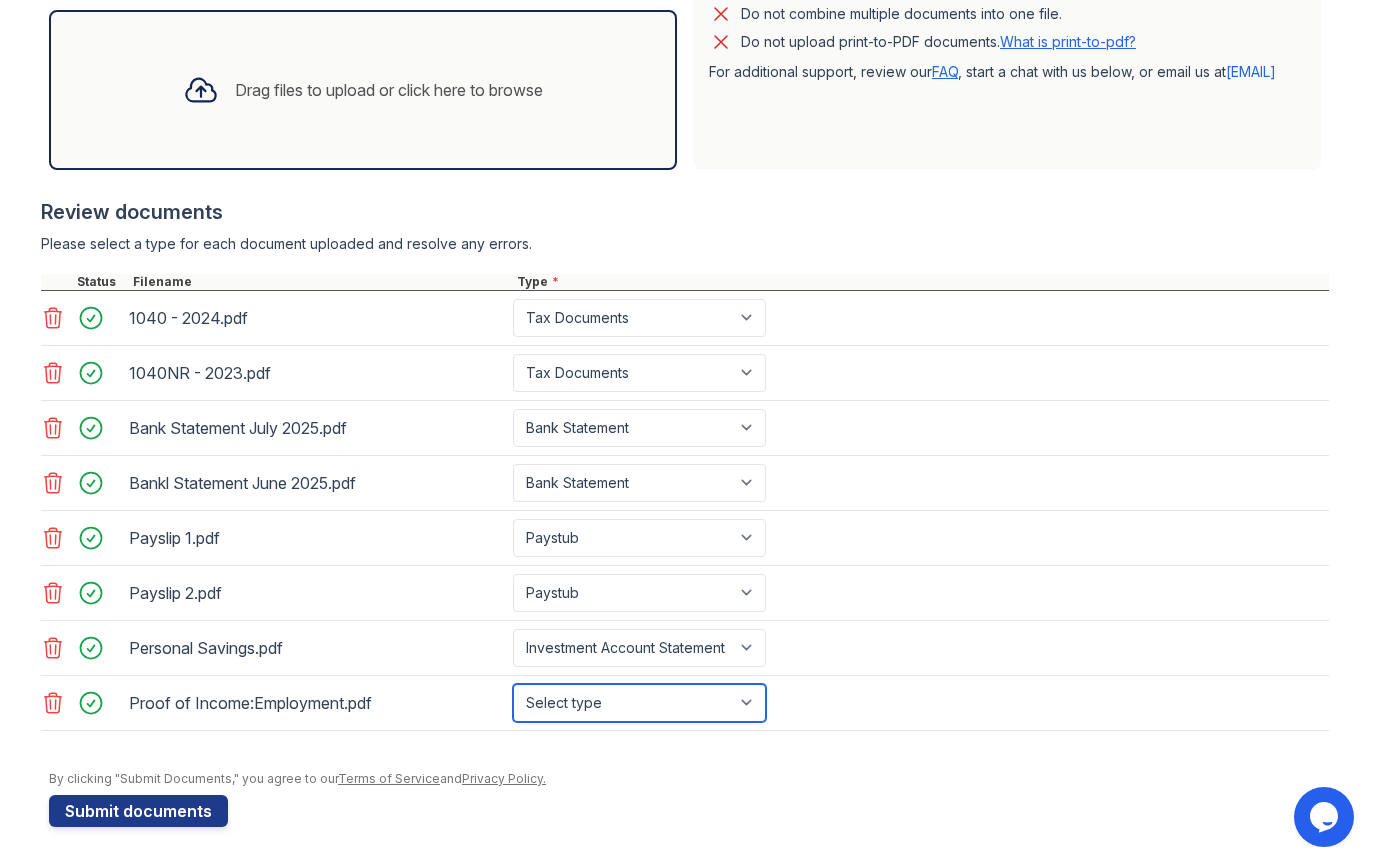 click on "Select type
Paystub
Bank Statement
Offer Letter
Tax Documents
Benefit Award Letter
Investment Account Statement
Other" at bounding box center (639, 703) 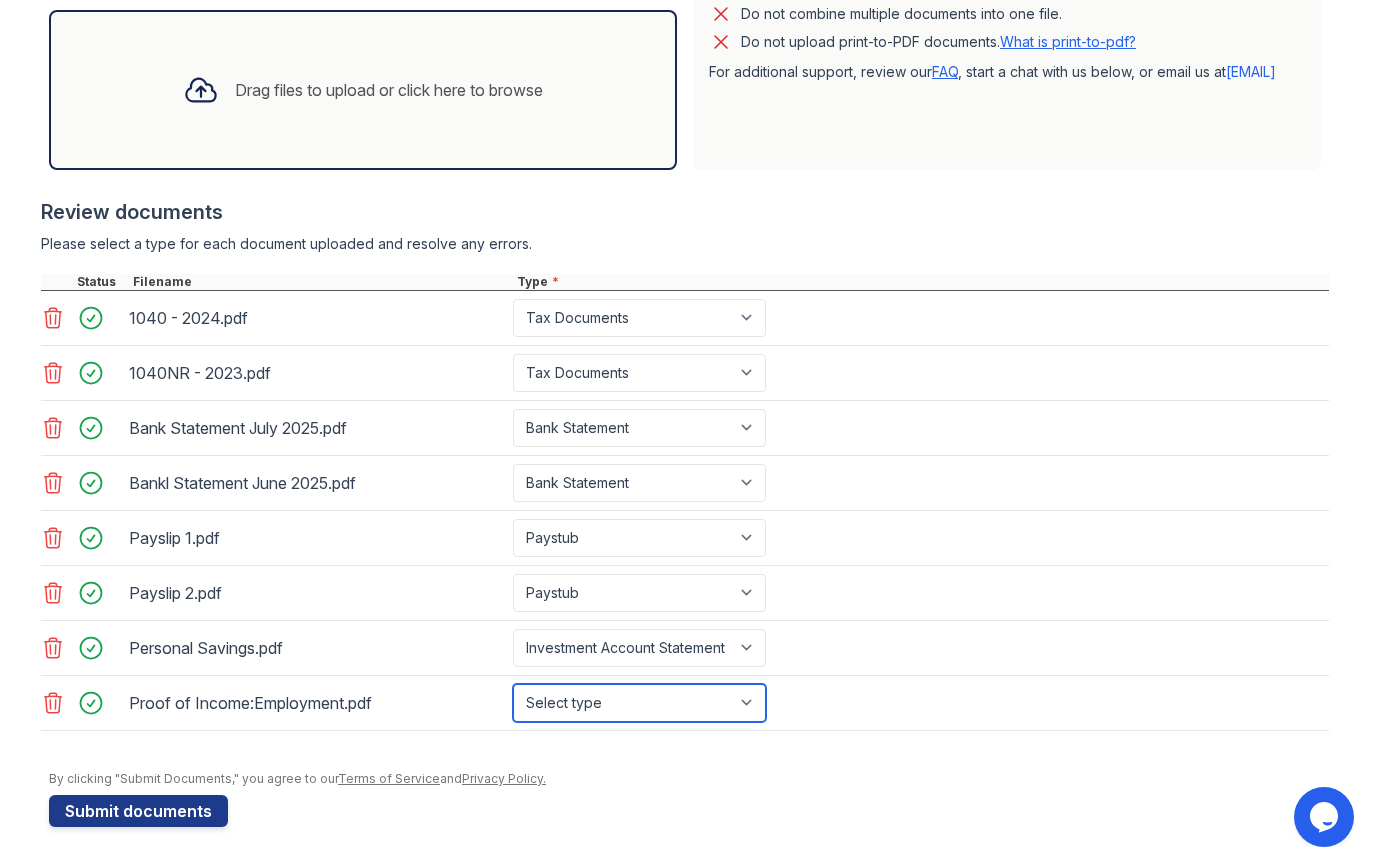 select on "offer_letter" 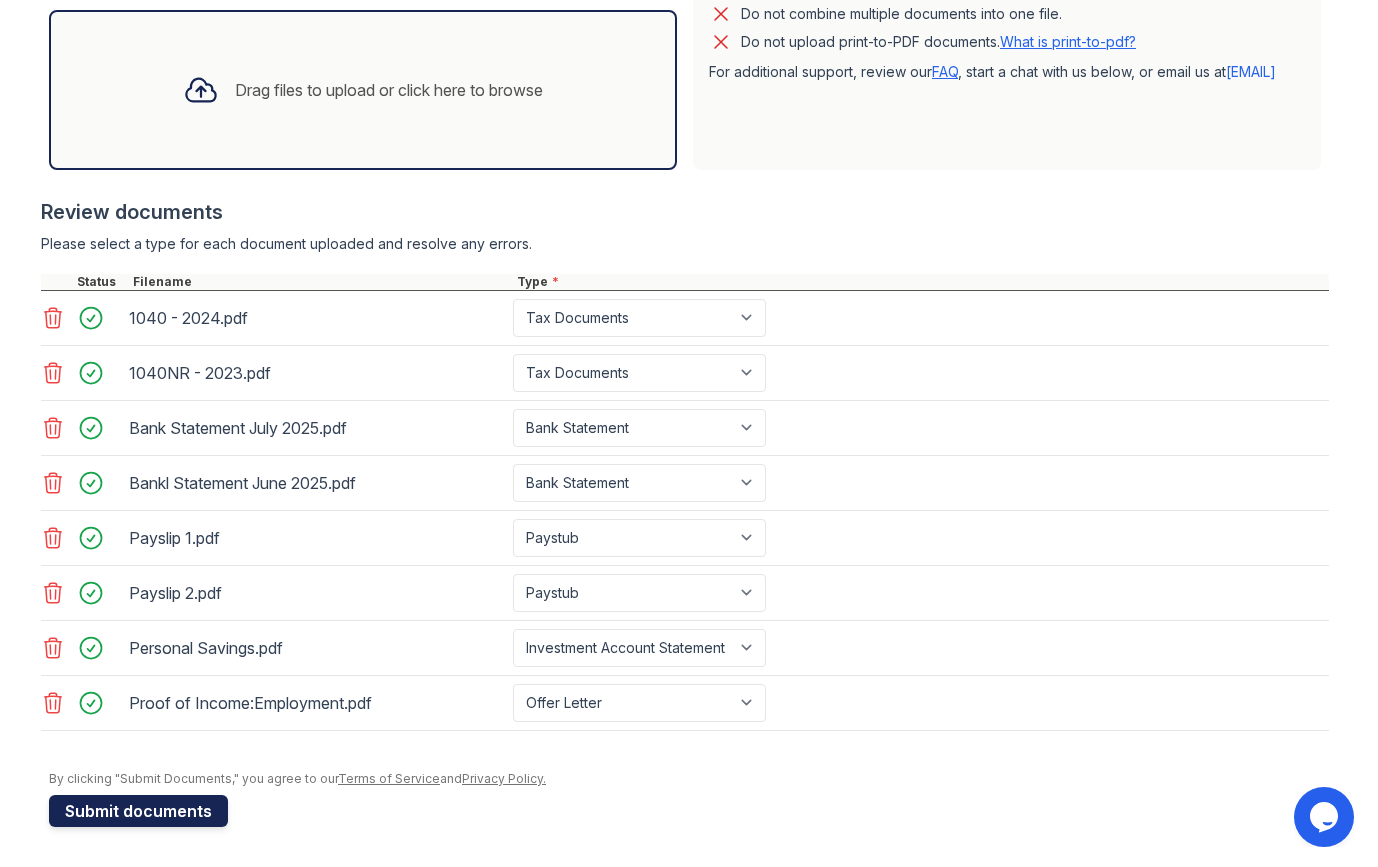 click on "Submit documents" at bounding box center [138, 811] 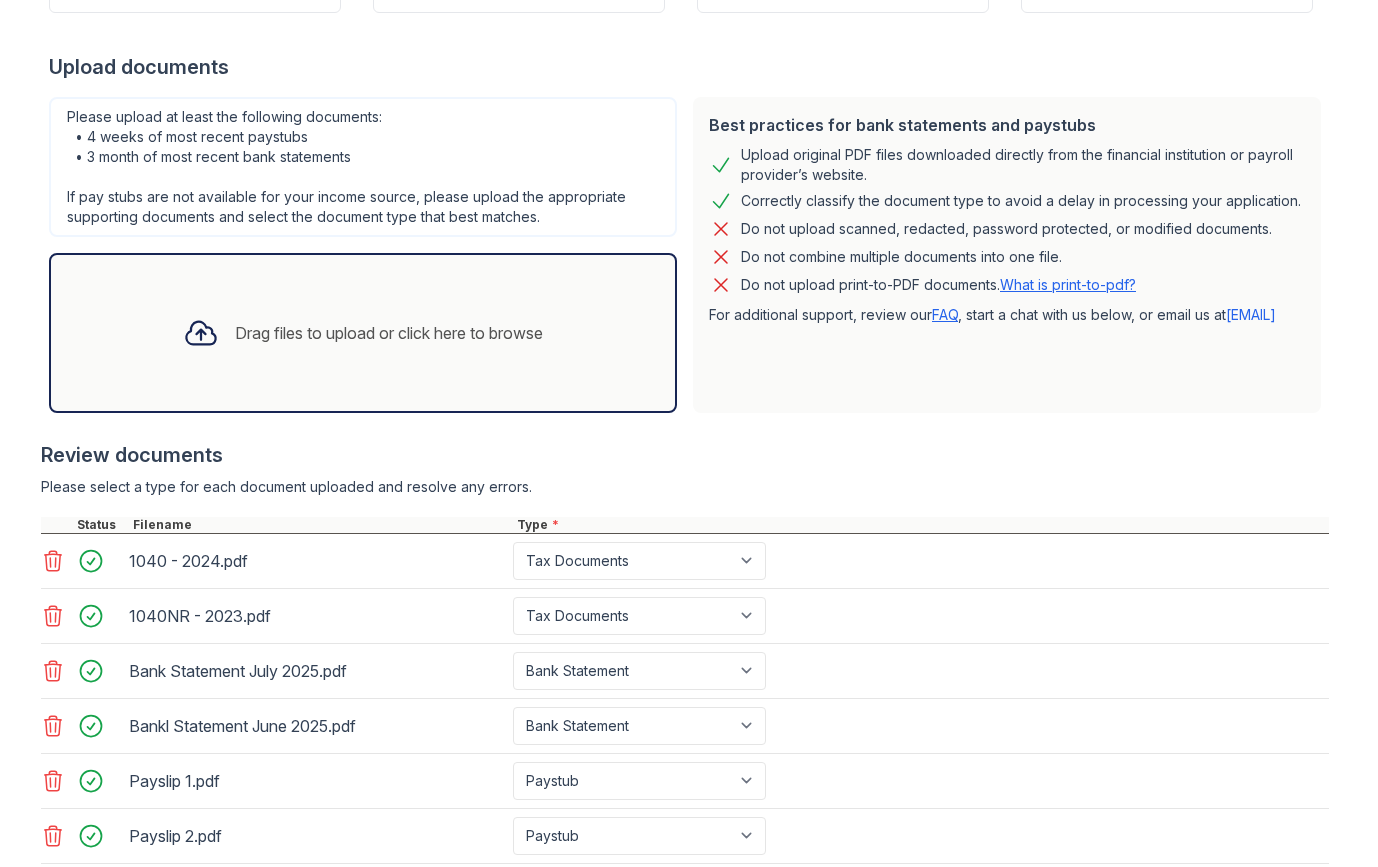 scroll, scrollTop: 718, scrollLeft: 0, axis: vertical 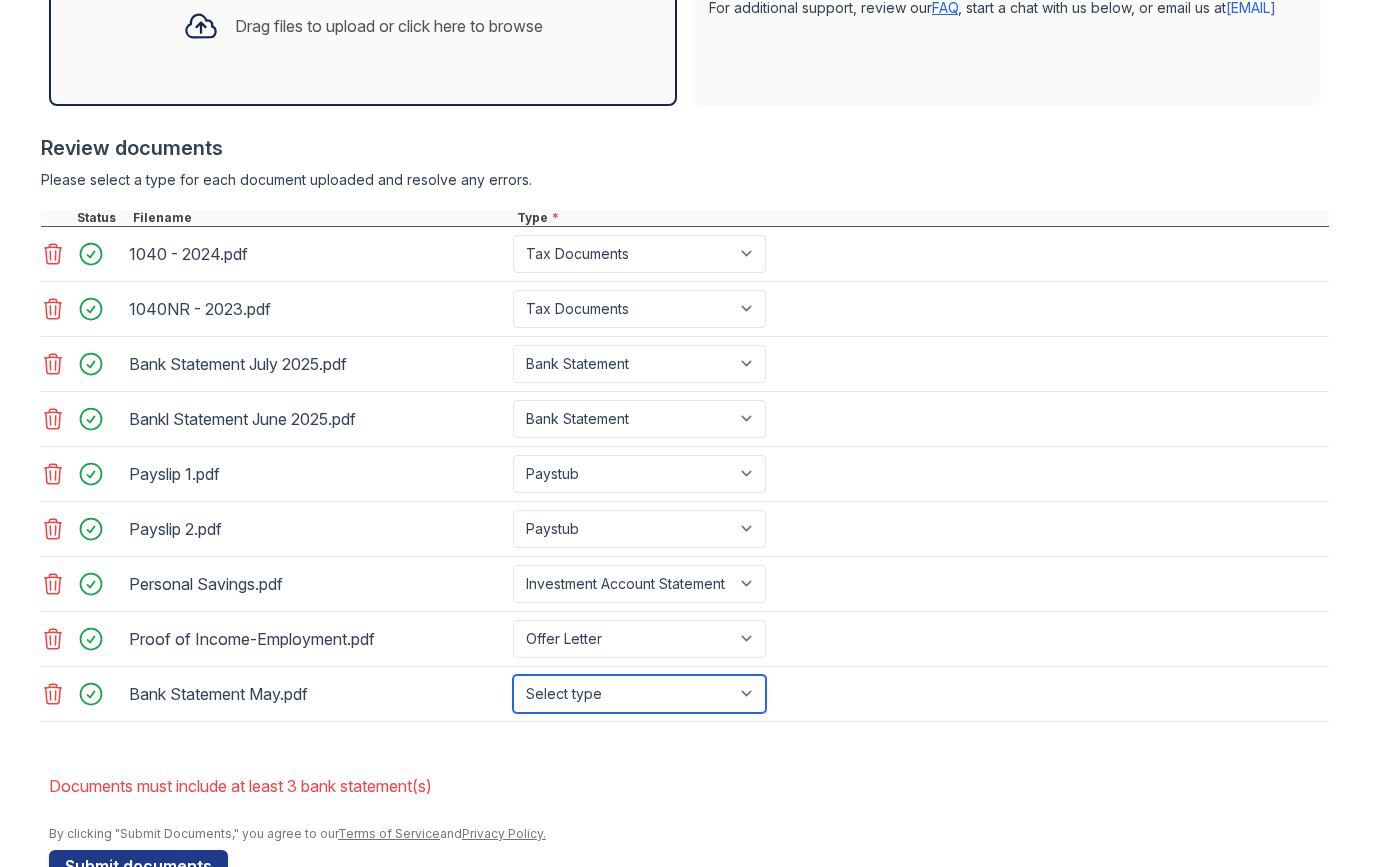 click on "Select type
Paystub
Bank Statement
Offer Letter
Tax Documents
Benefit Award Letter
Investment Account Statement
Other" at bounding box center (639, 694) 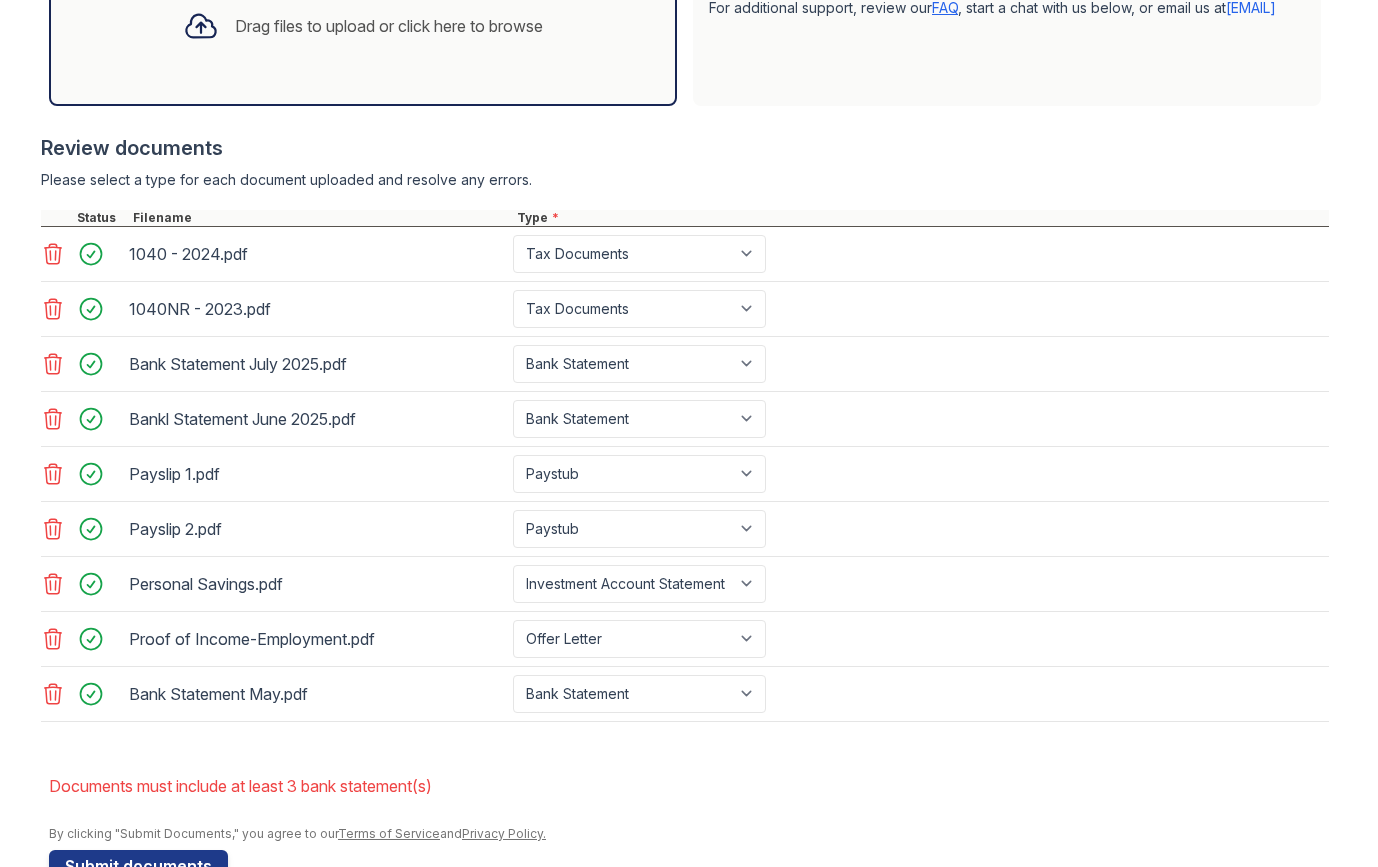 scroll, scrollTop: 773, scrollLeft: 0, axis: vertical 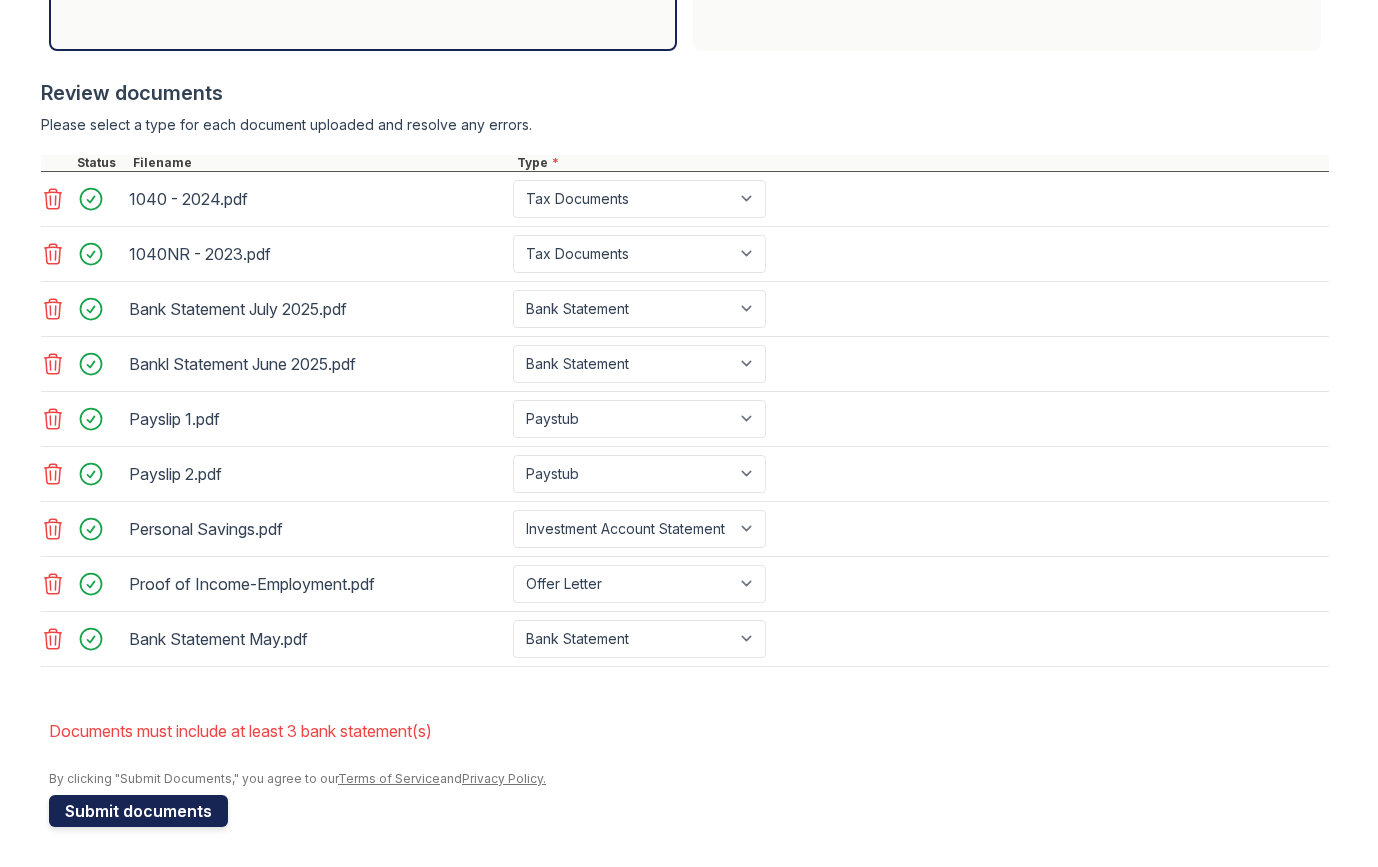 click on "Submit documents" at bounding box center [138, 811] 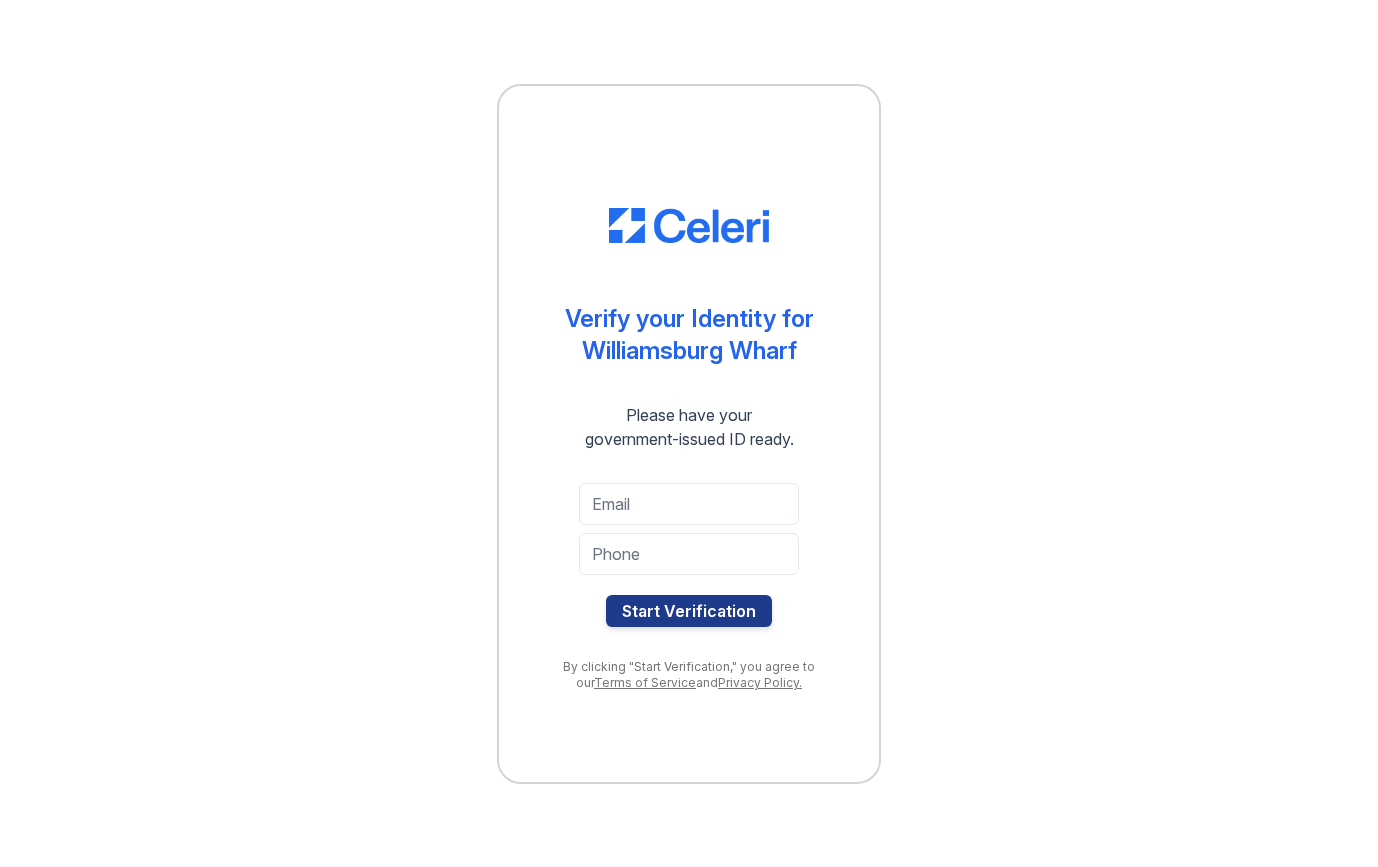 scroll, scrollTop: 0, scrollLeft: 0, axis: both 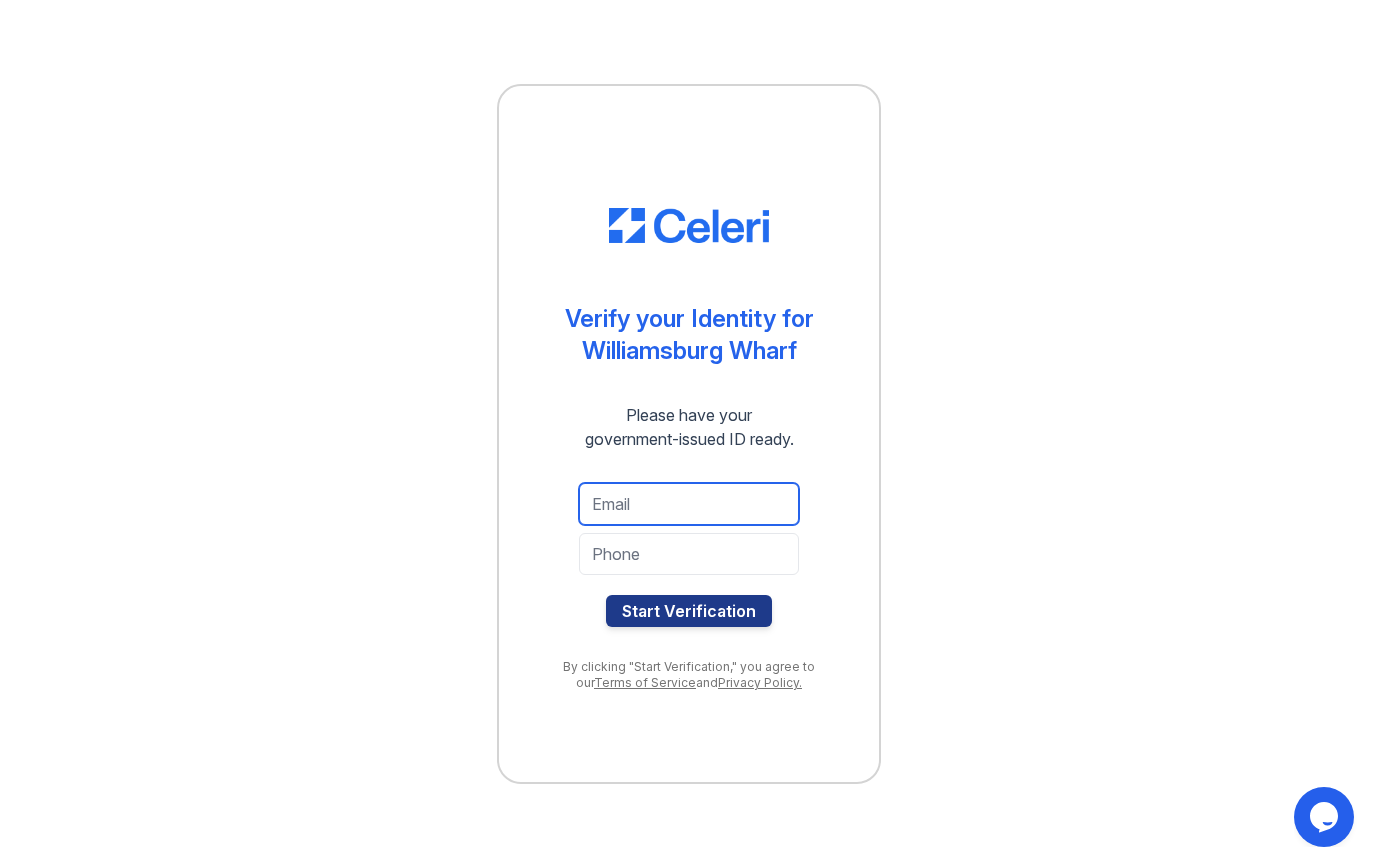 click at bounding box center [689, 504] 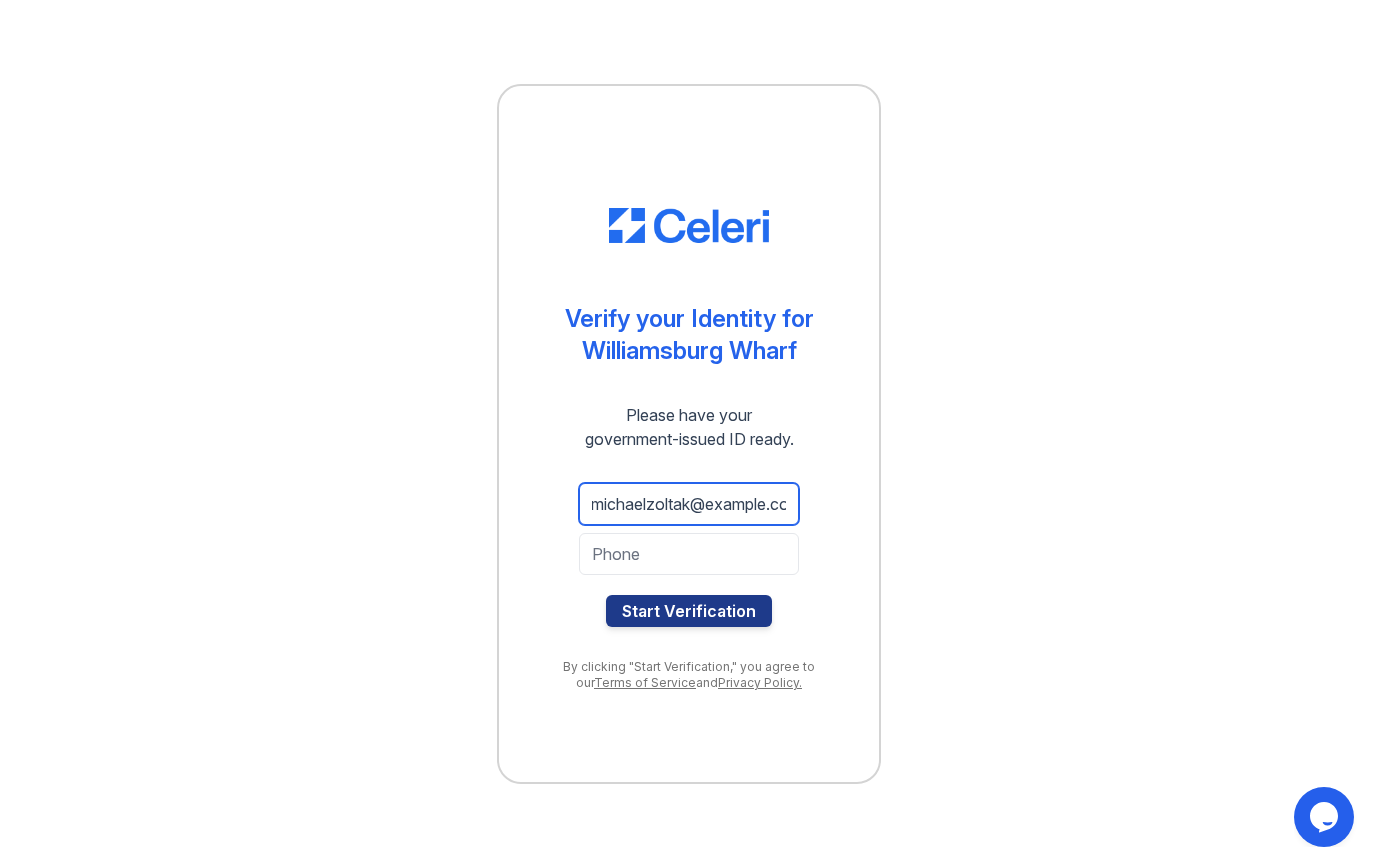scroll, scrollTop: 0, scrollLeft: 15, axis: horizontal 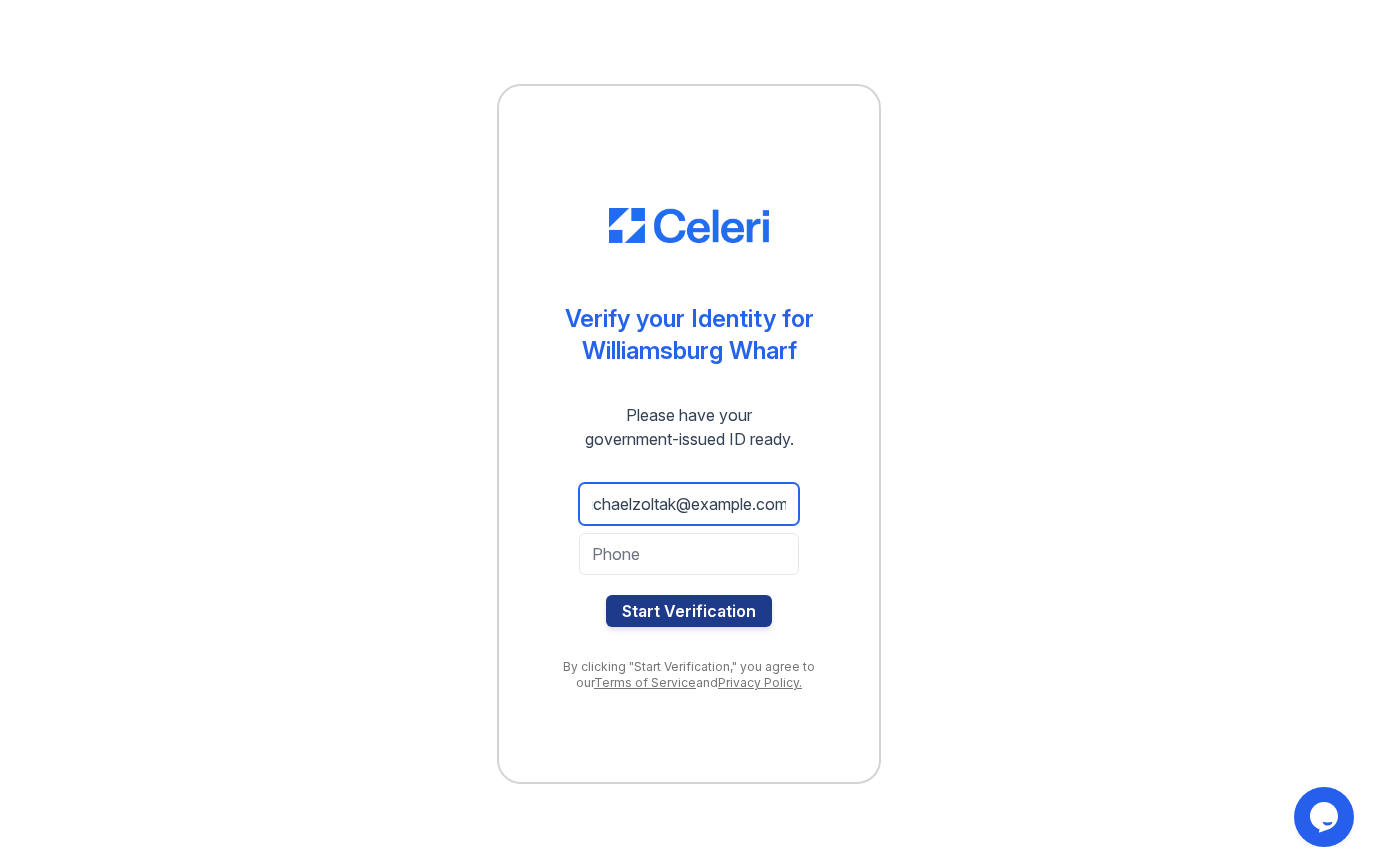 type on "[EMAIL]" 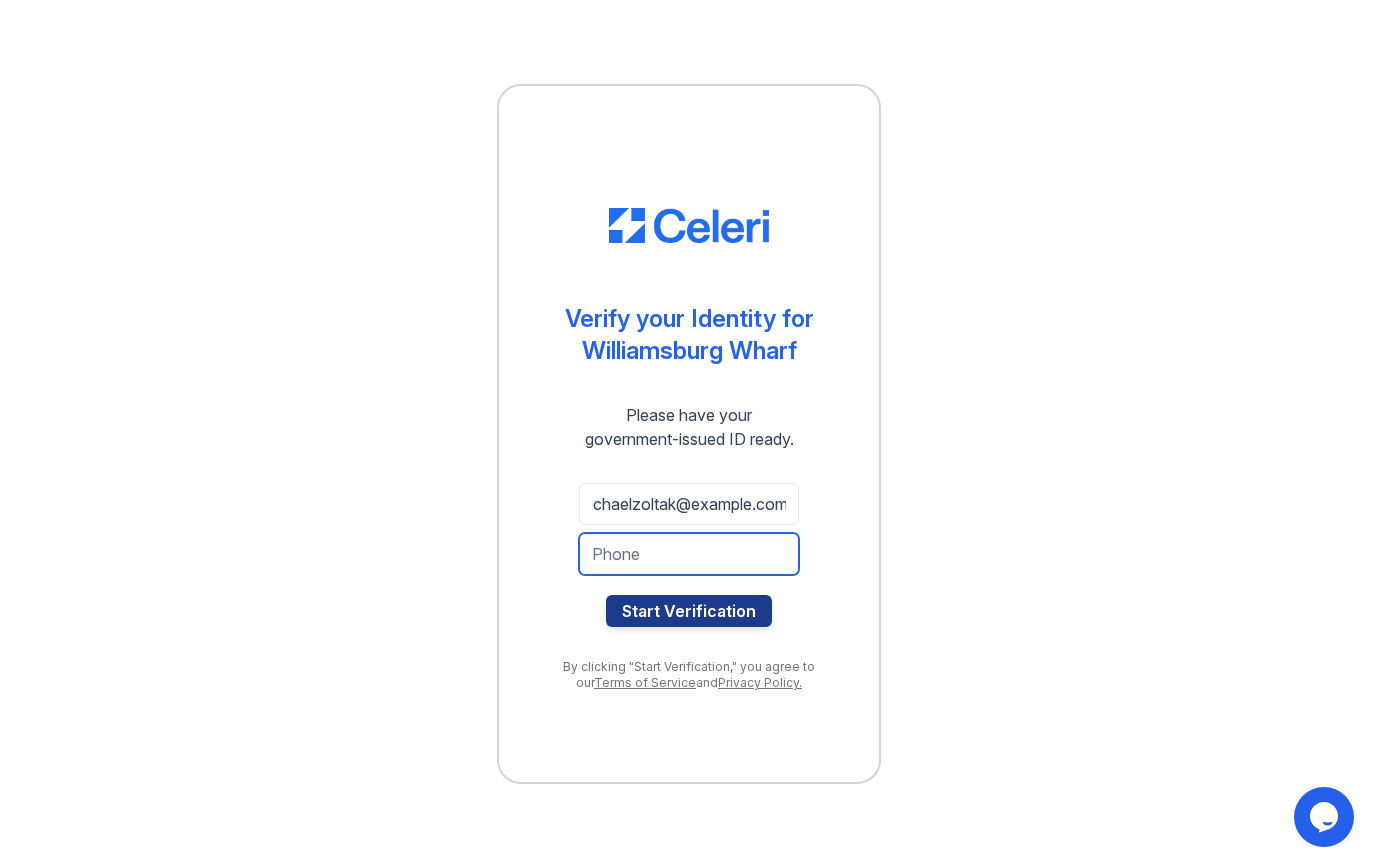 scroll, scrollTop: 0, scrollLeft: 0, axis: both 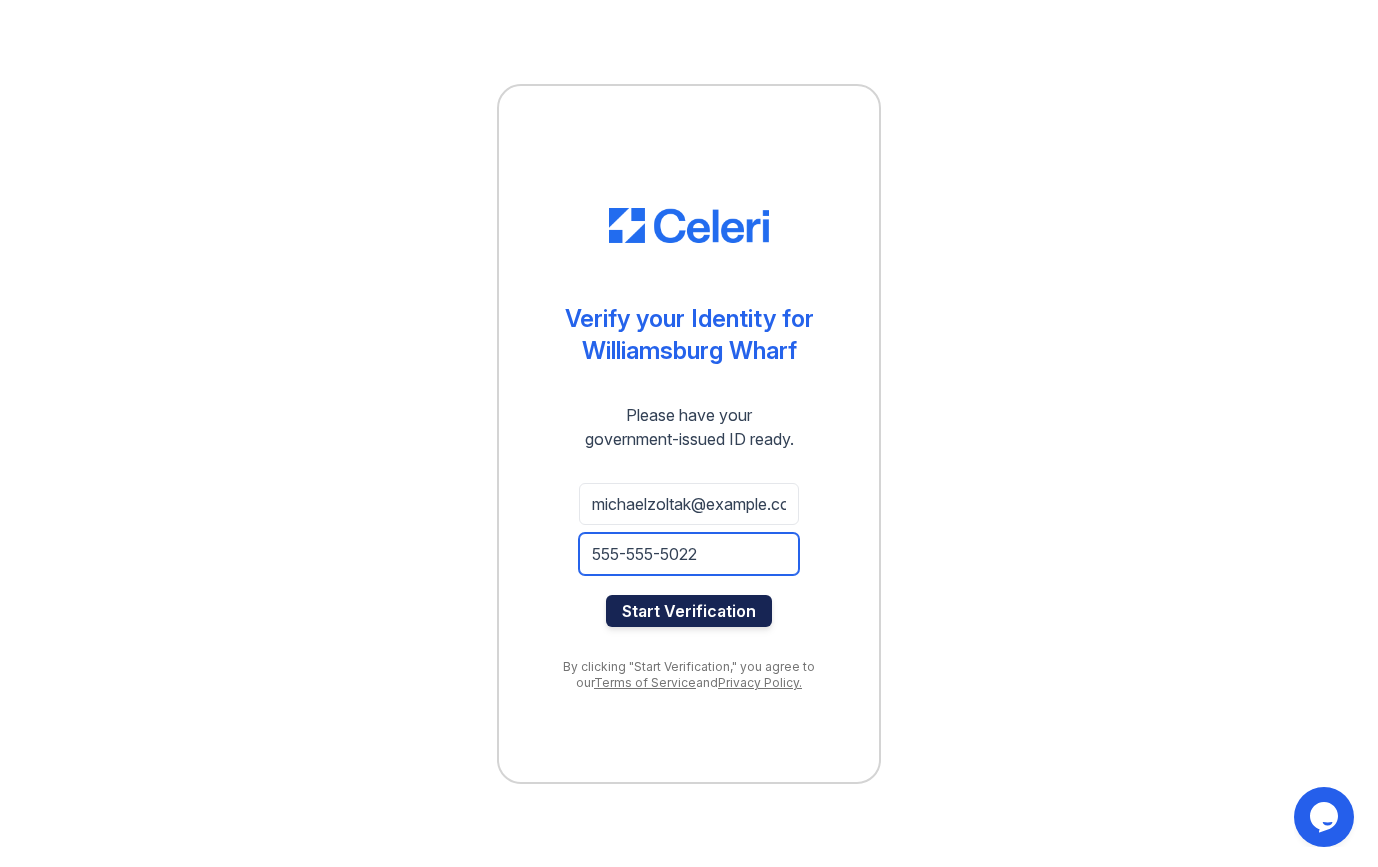 type on "9179155022" 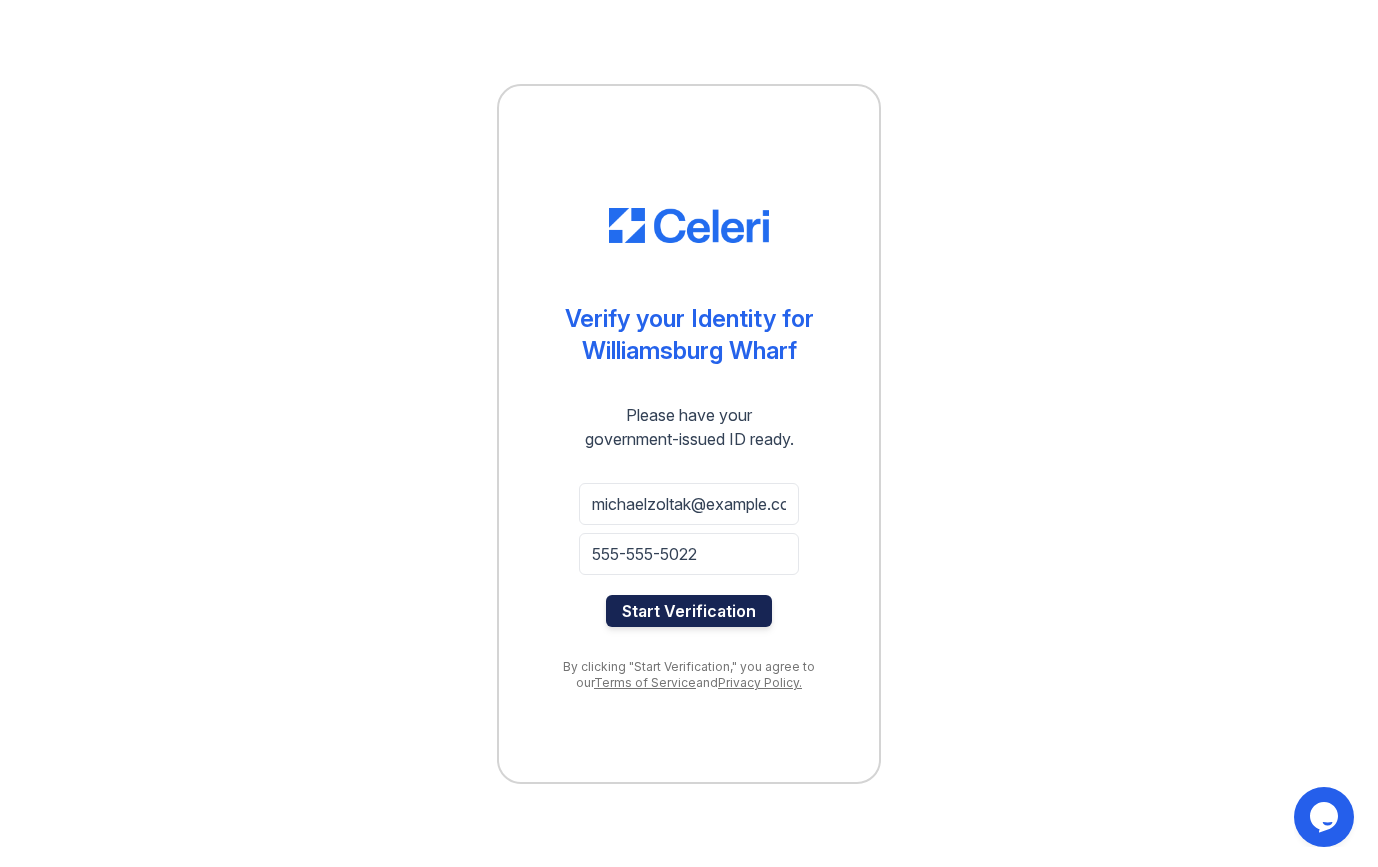 click on "Start Verification" at bounding box center [689, 611] 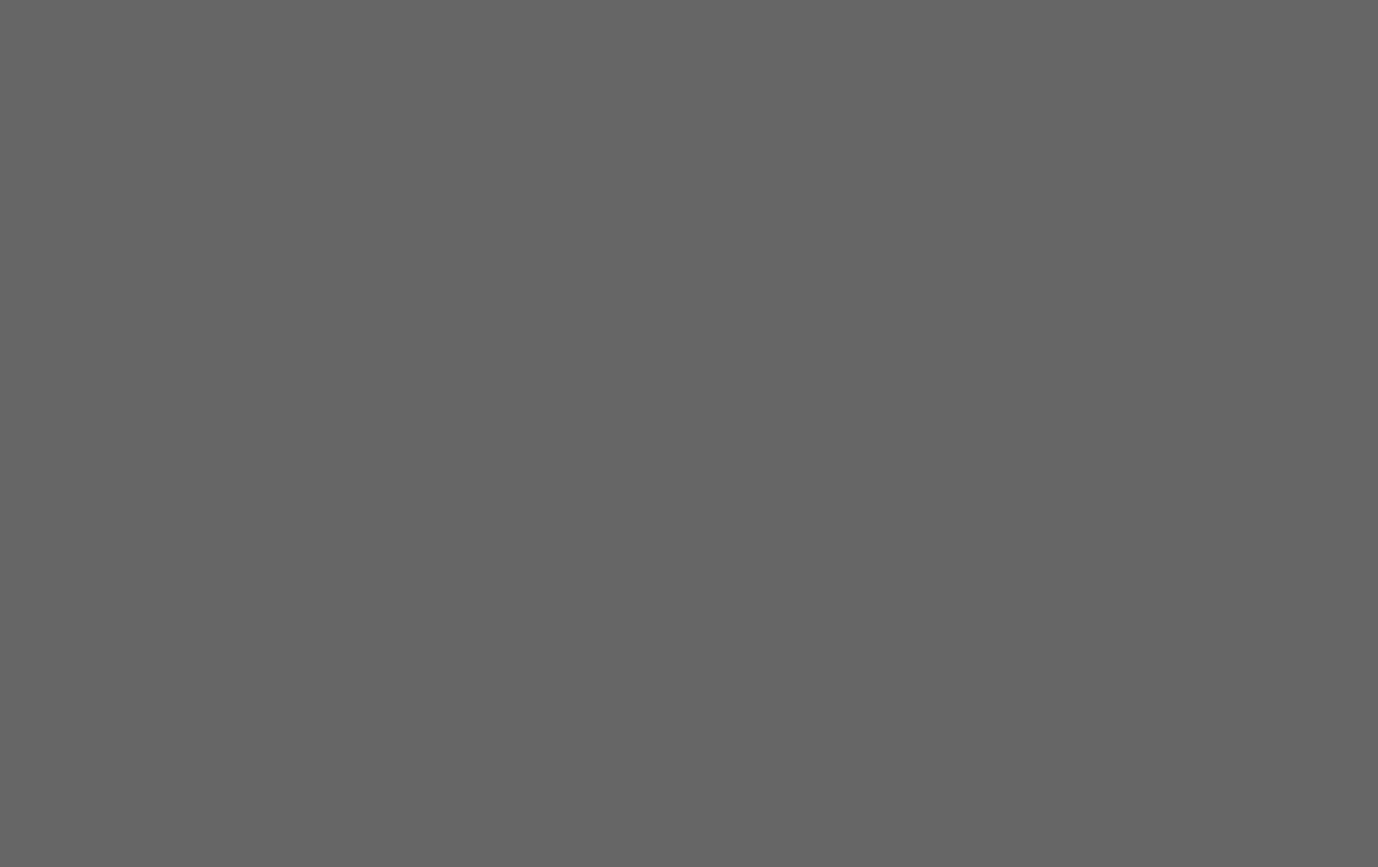 scroll, scrollTop: 0, scrollLeft: 0, axis: both 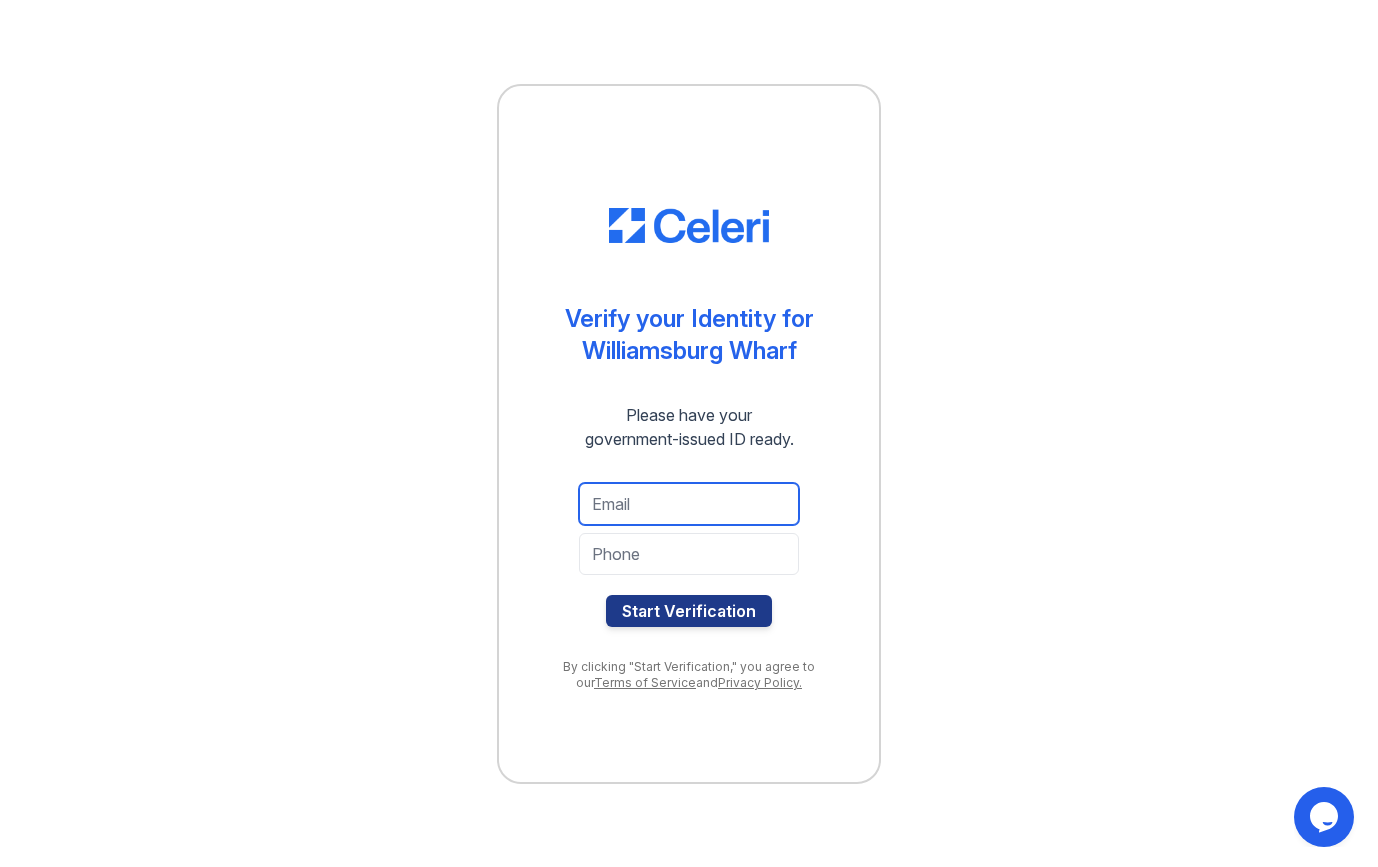 click at bounding box center (689, 504) 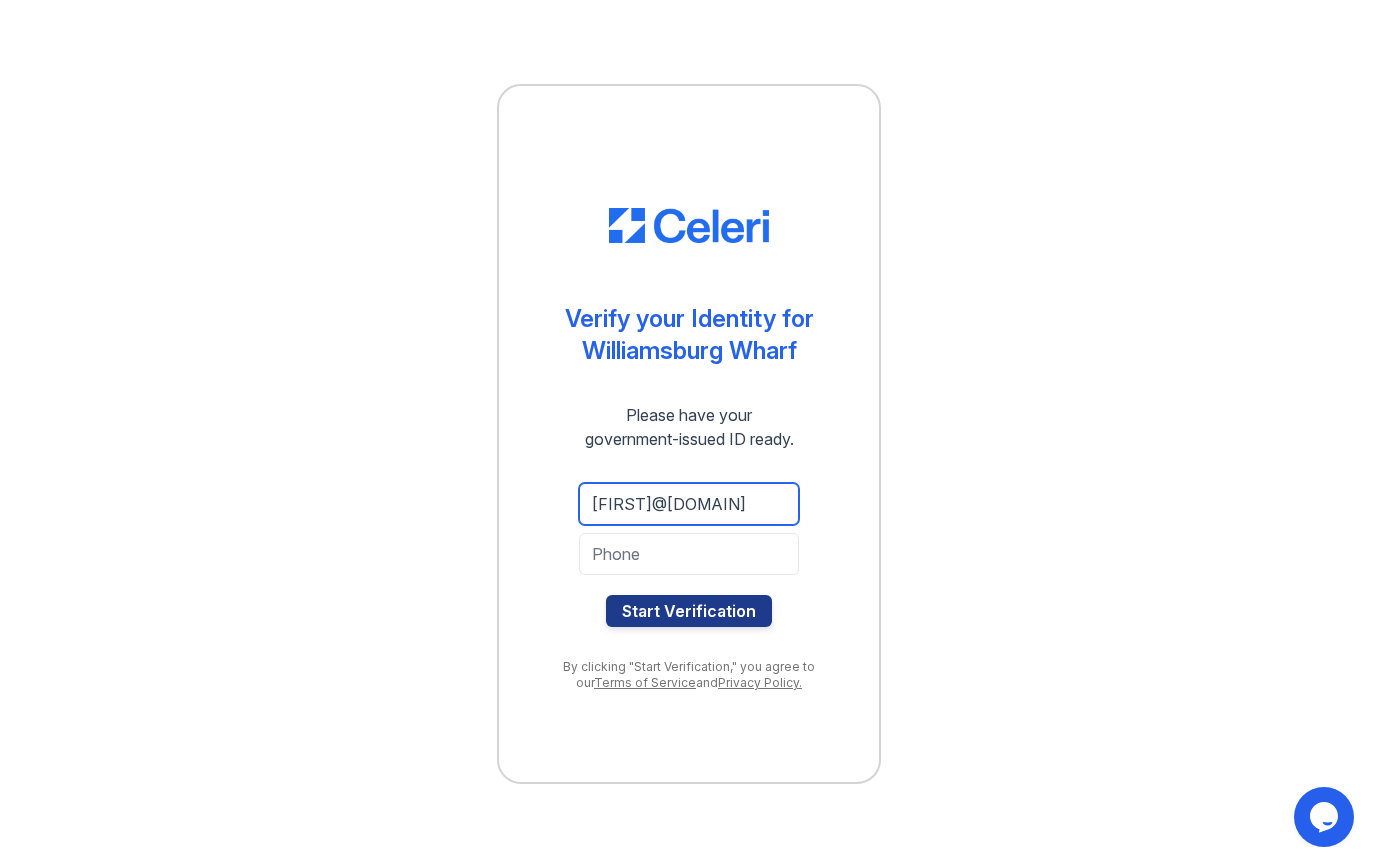 scroll, scrollTop: 0, scrollLeft: 12, axis: horizontal 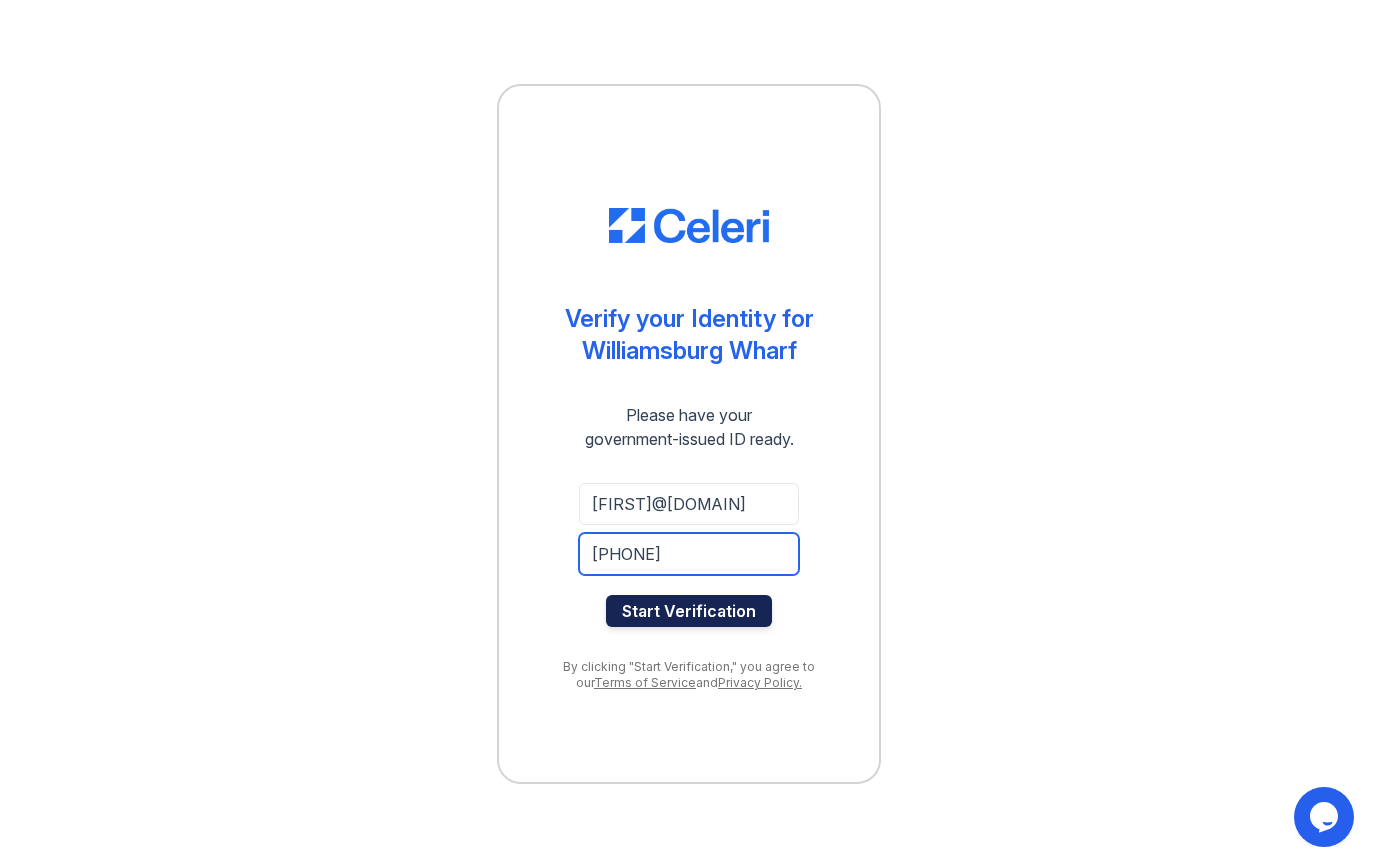 type on "[PHONE]" 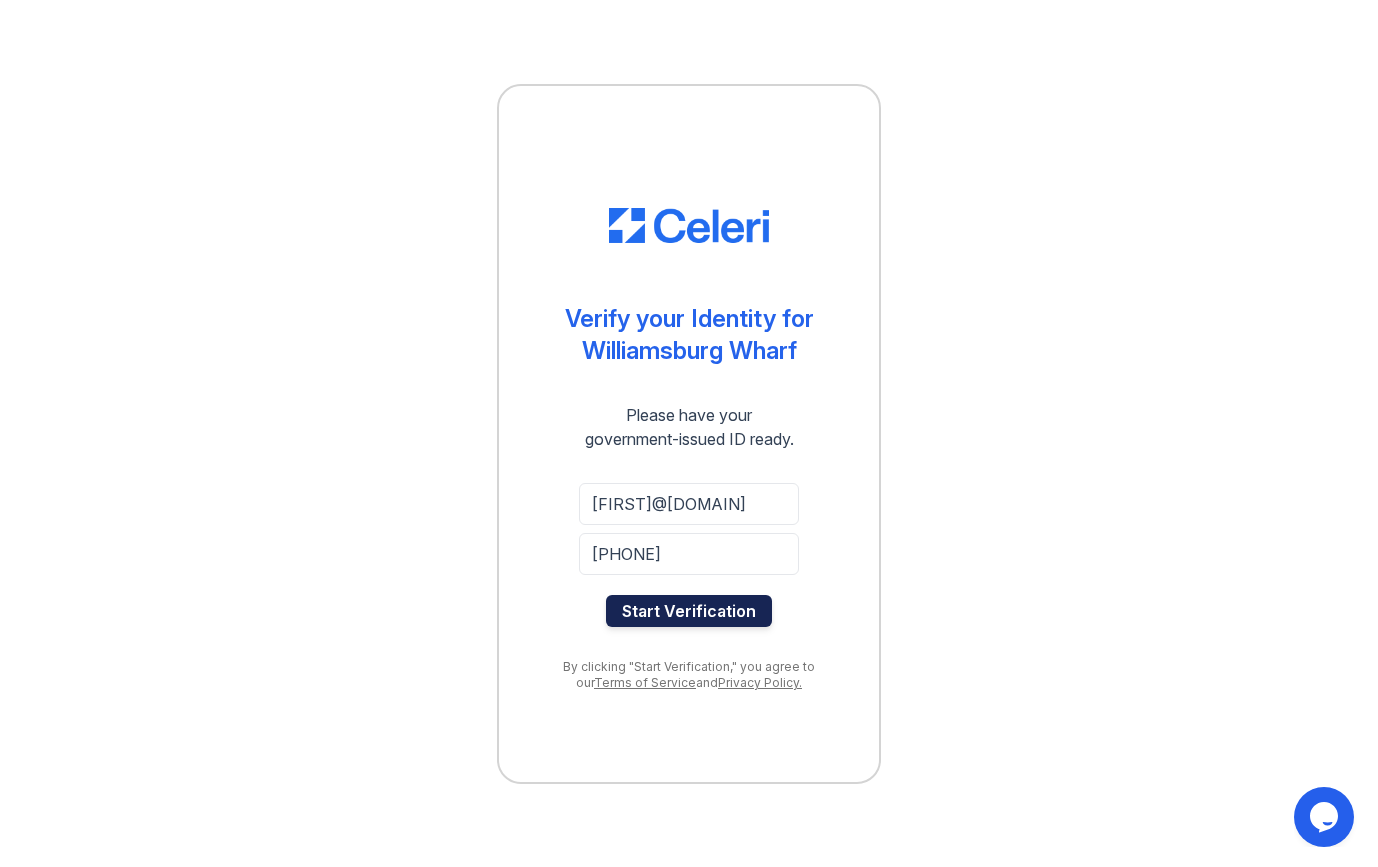 click on "Start Verification" at bounding box center [689, 611] 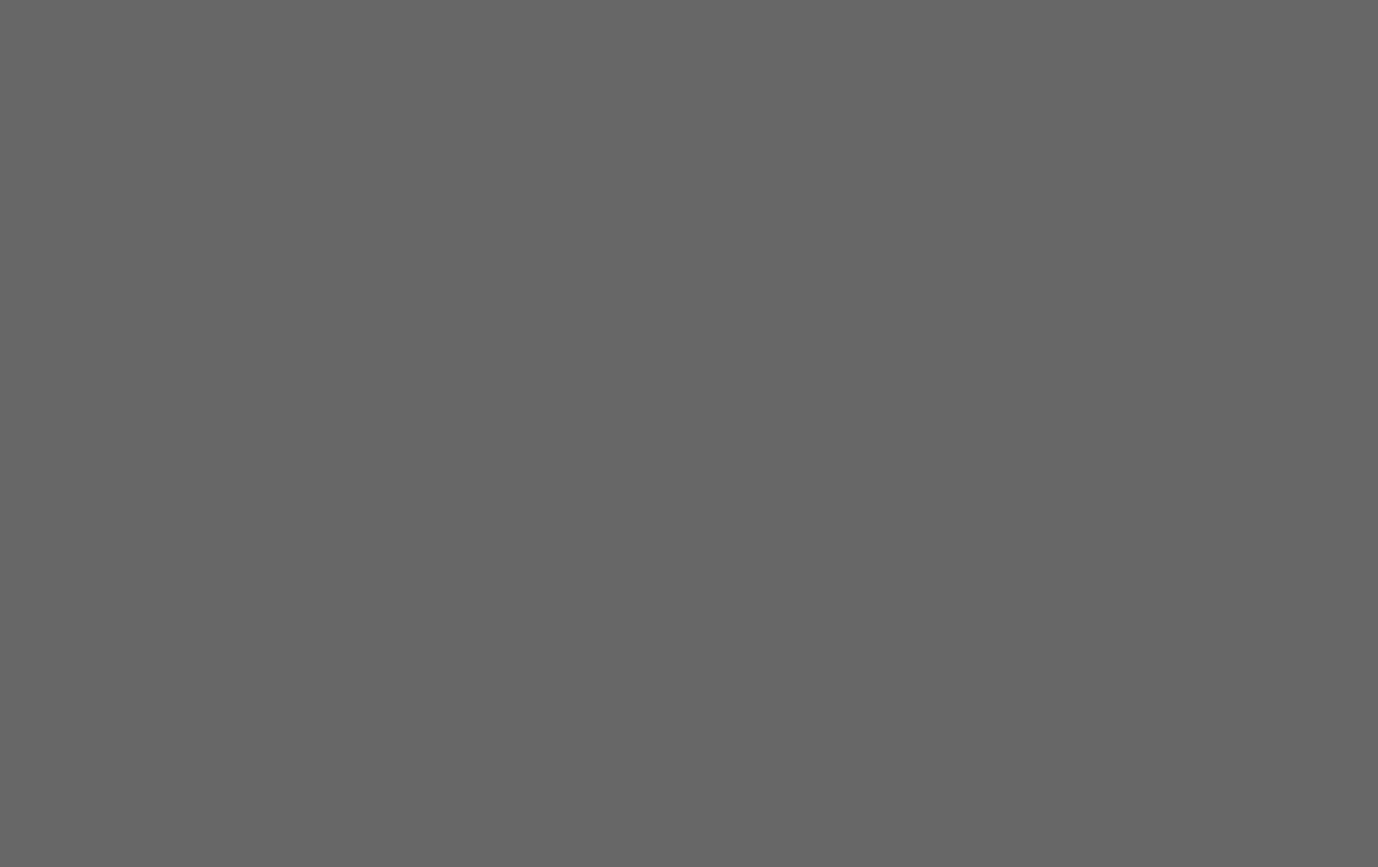 scroll, scrollTop: 0, scrollLeft: 0, axis: both 